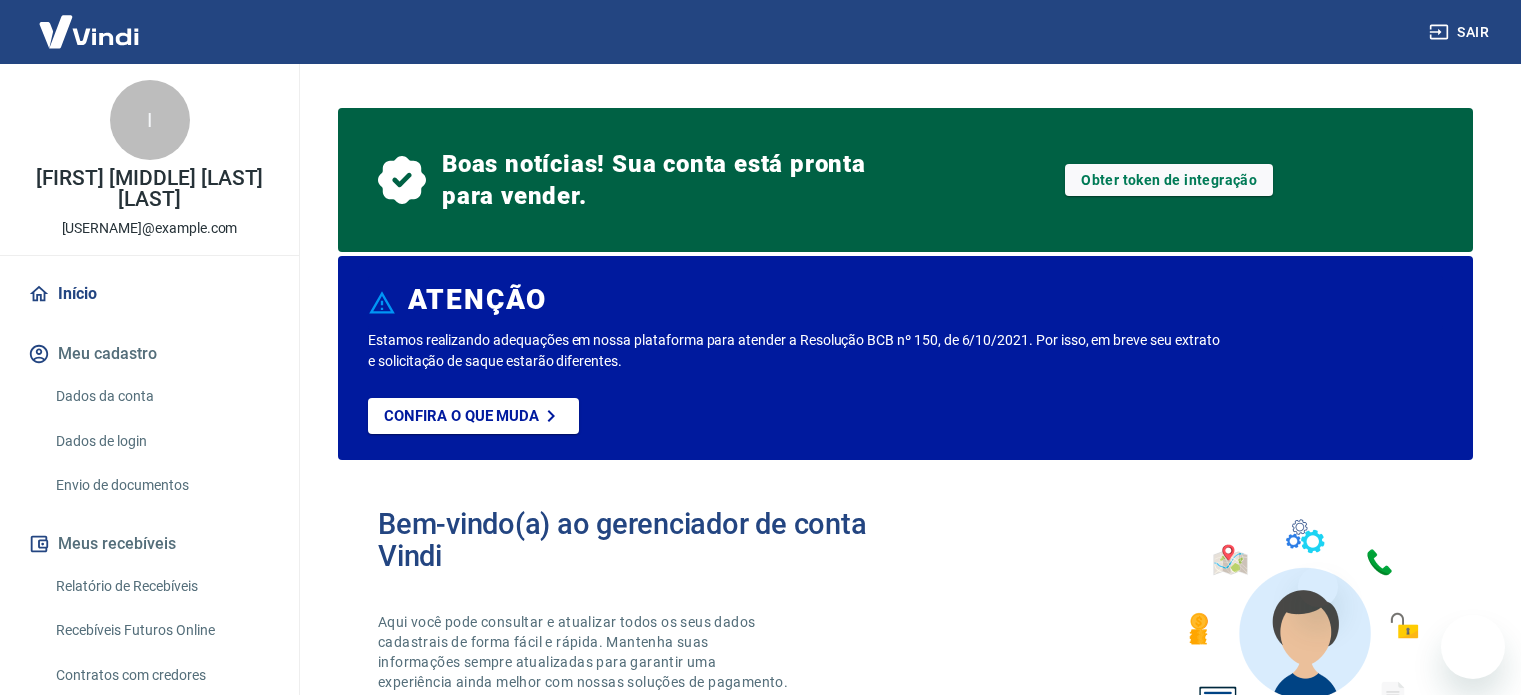 scroll, scrollTop: 339, scrollLeft: 0, axis: vertical 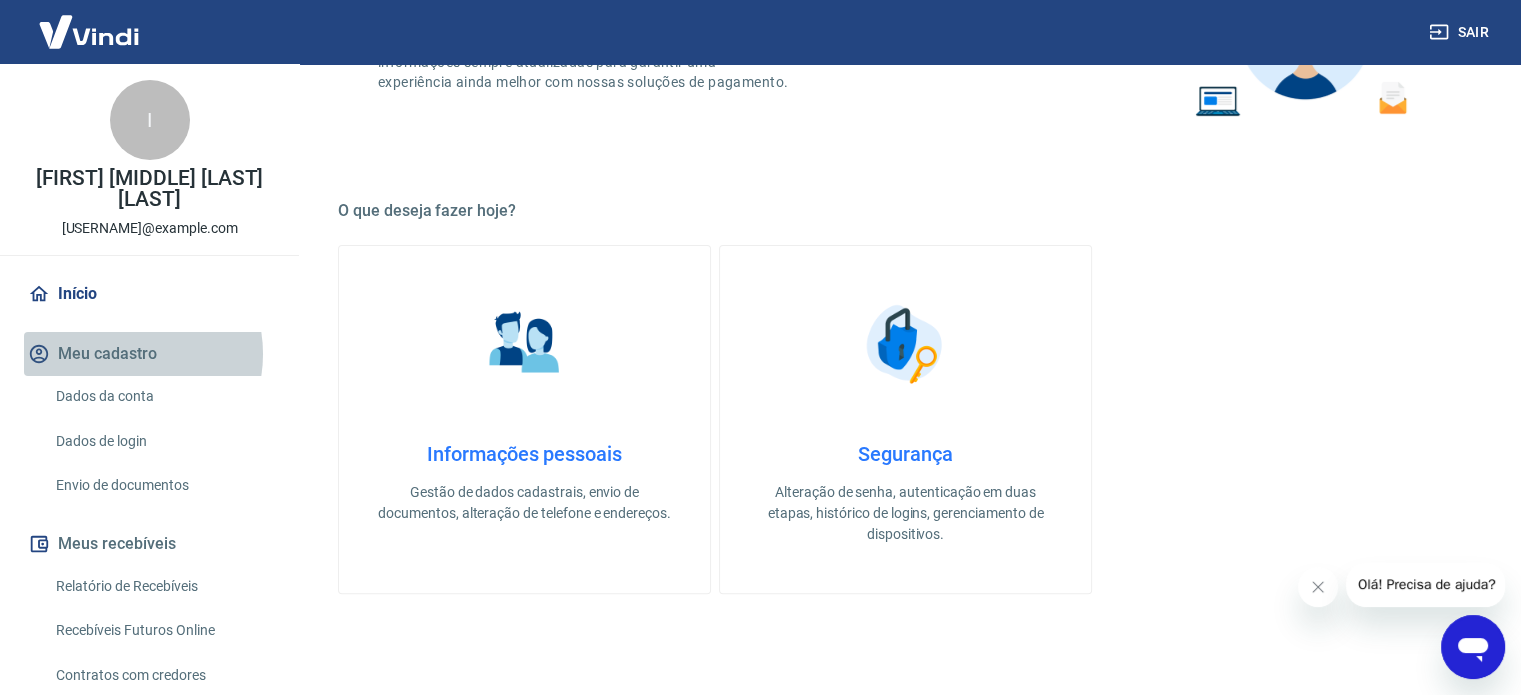 click on "Meu cadastro" at bounding box center (149, 354) 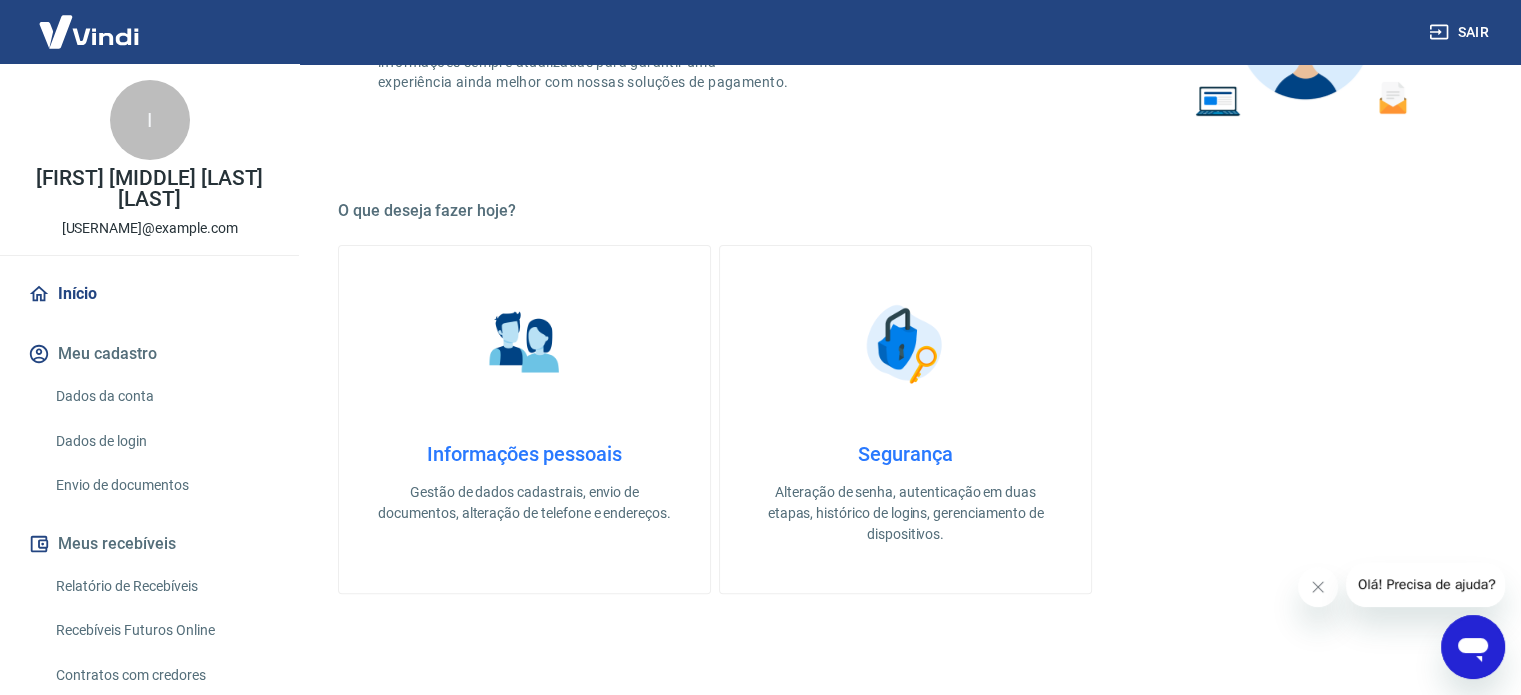 click on "Dados da conta" at bounding box center (161, 396) 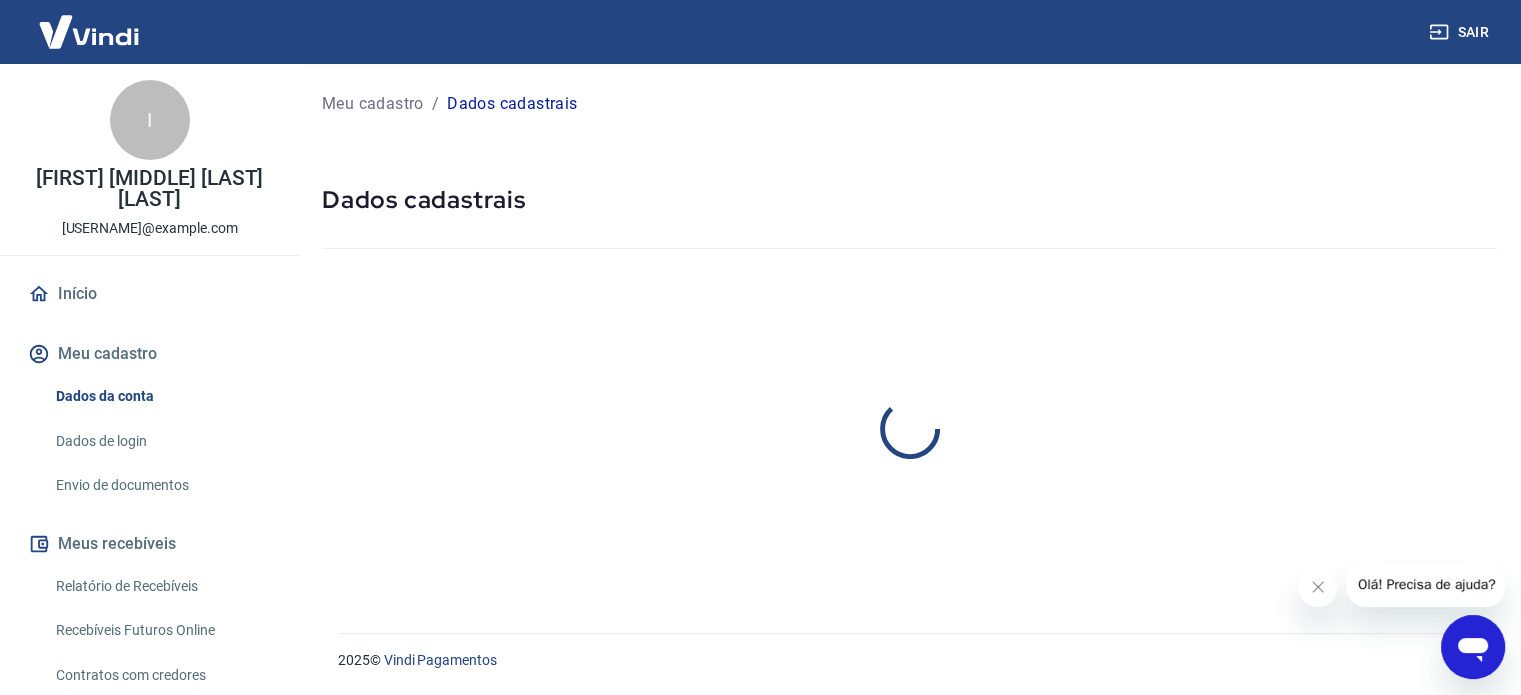 scroll, scrollTop: 0, scrollLeft: 0, axis: both 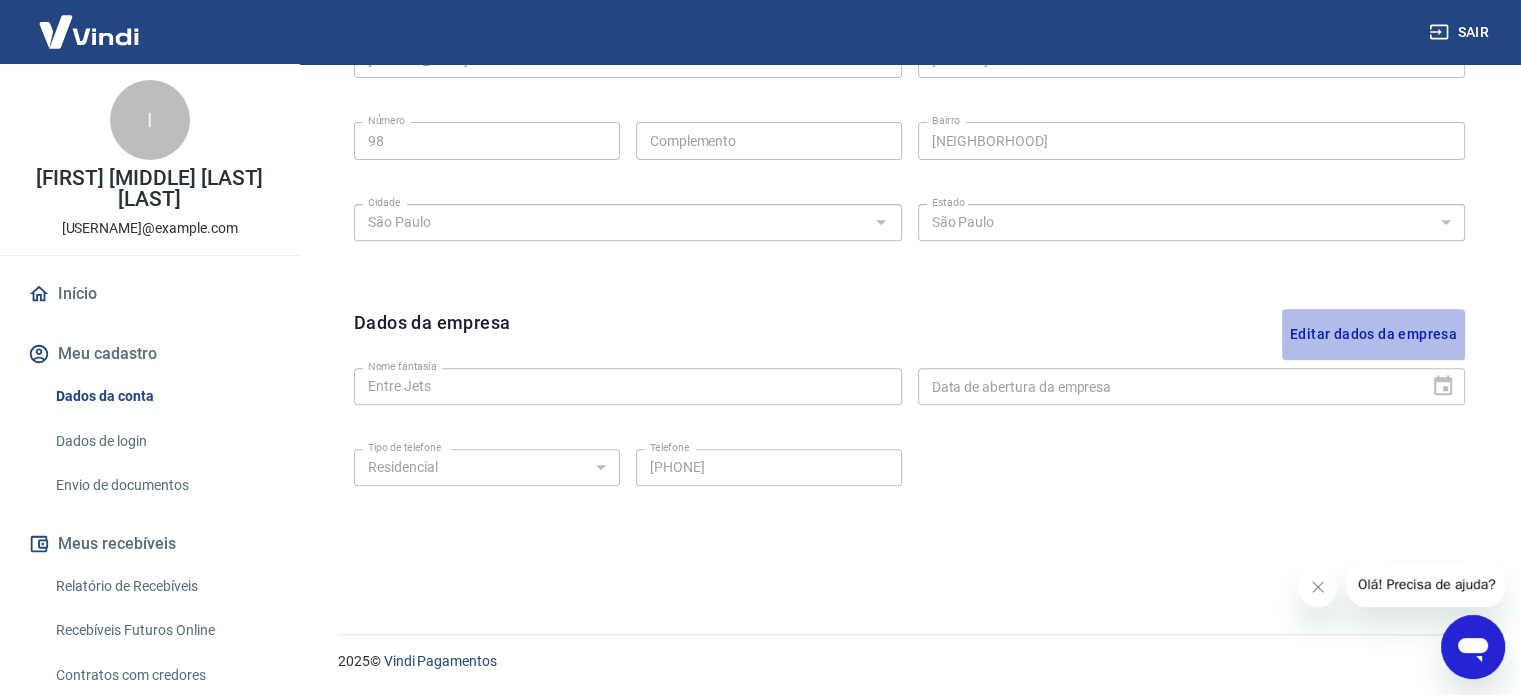 click on "Editar dados da empresa" at bounding box center (1373, 334) 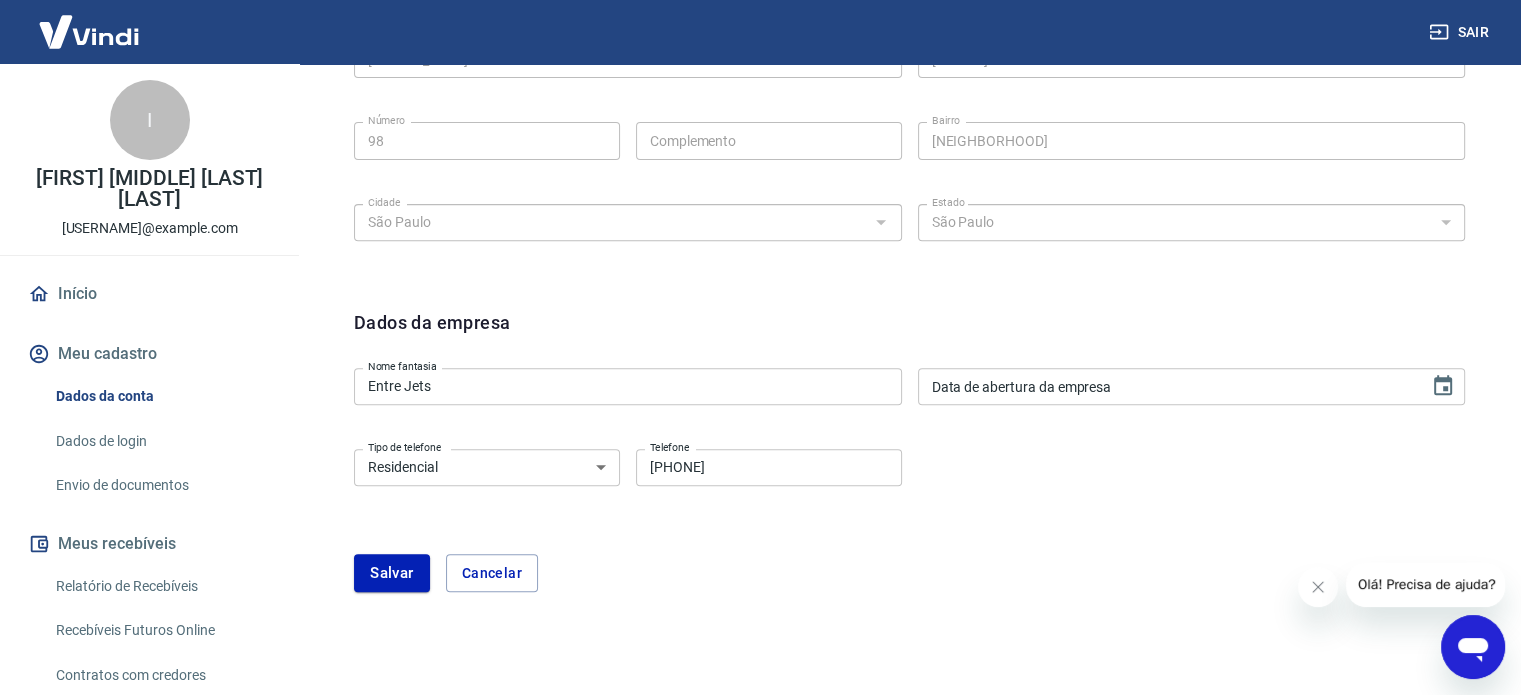 click on "Data de abertura da empresa" at bounding box center (1192, 386) 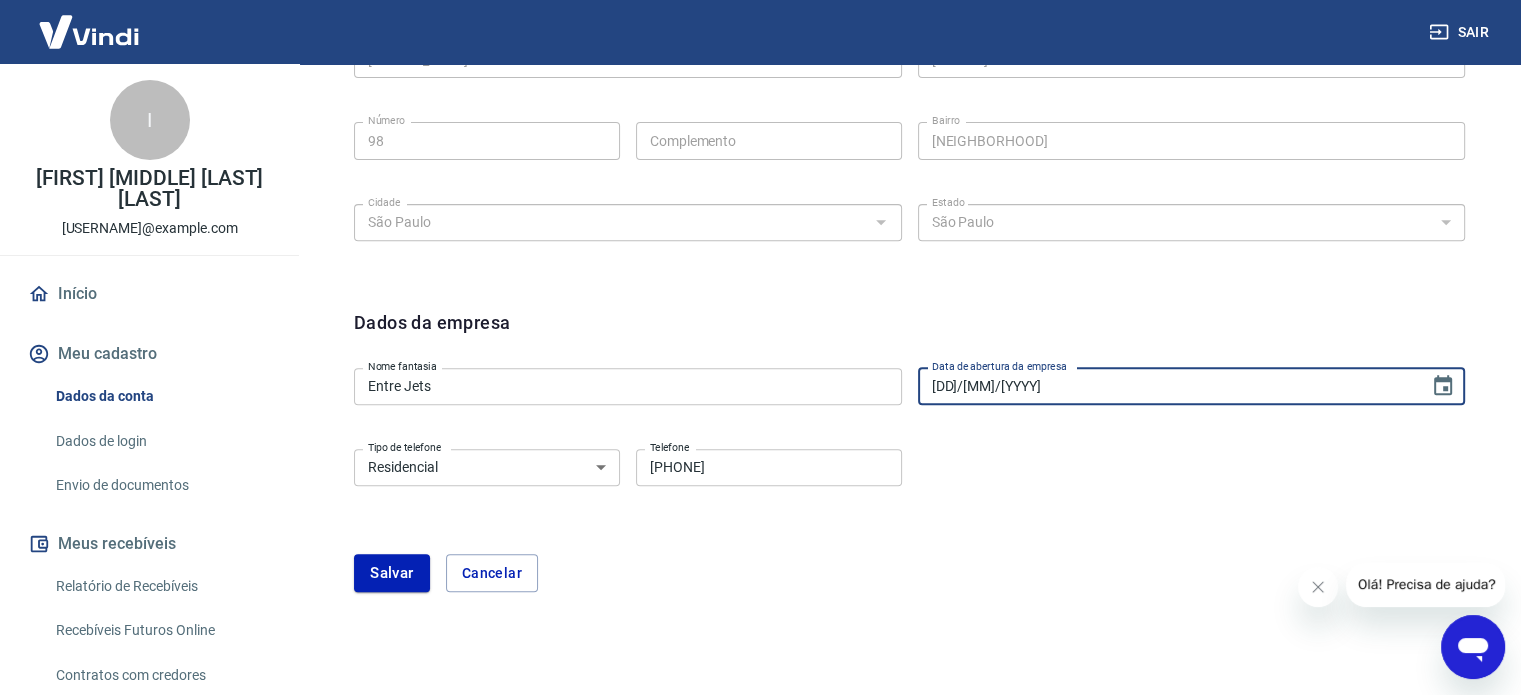 type on "[DD]/[MM]/[YYYY]" 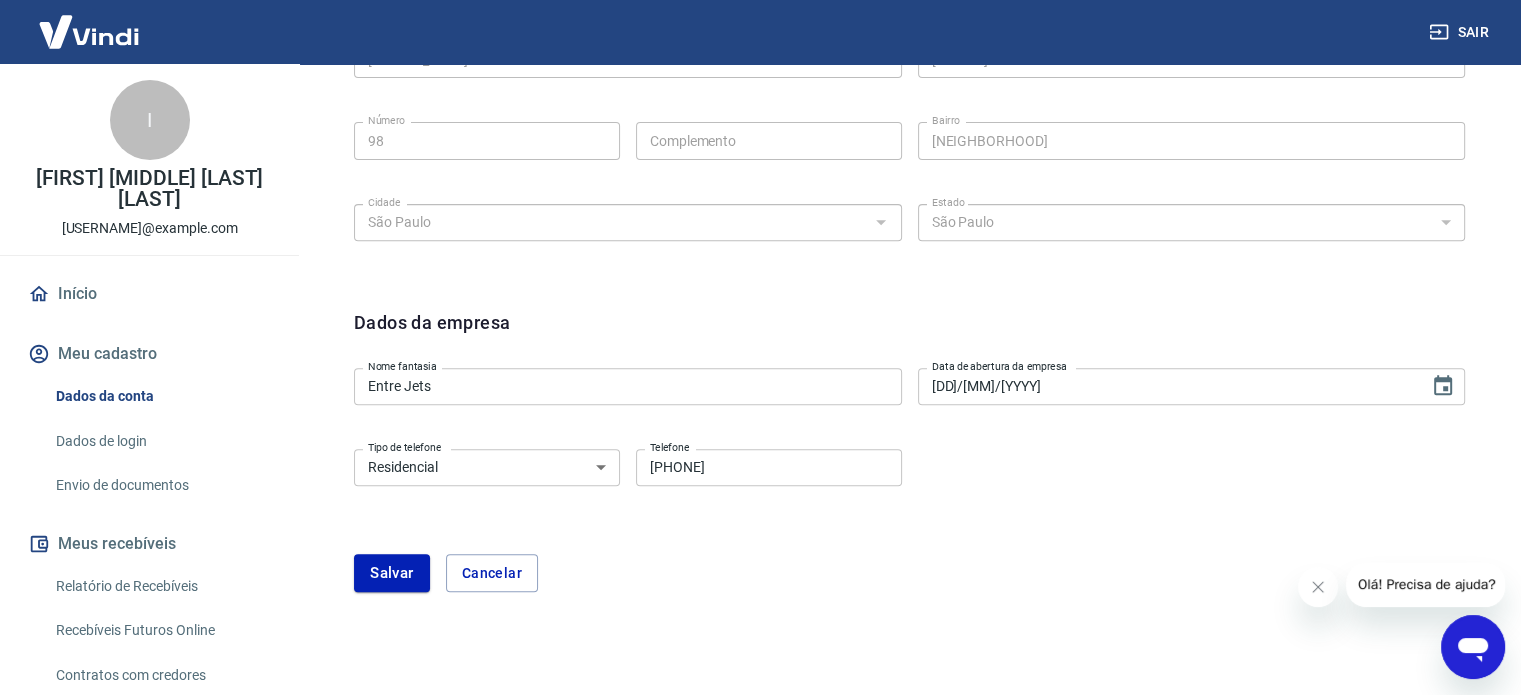 click on "Residencial Comercial" at bounding box center [487, 467] 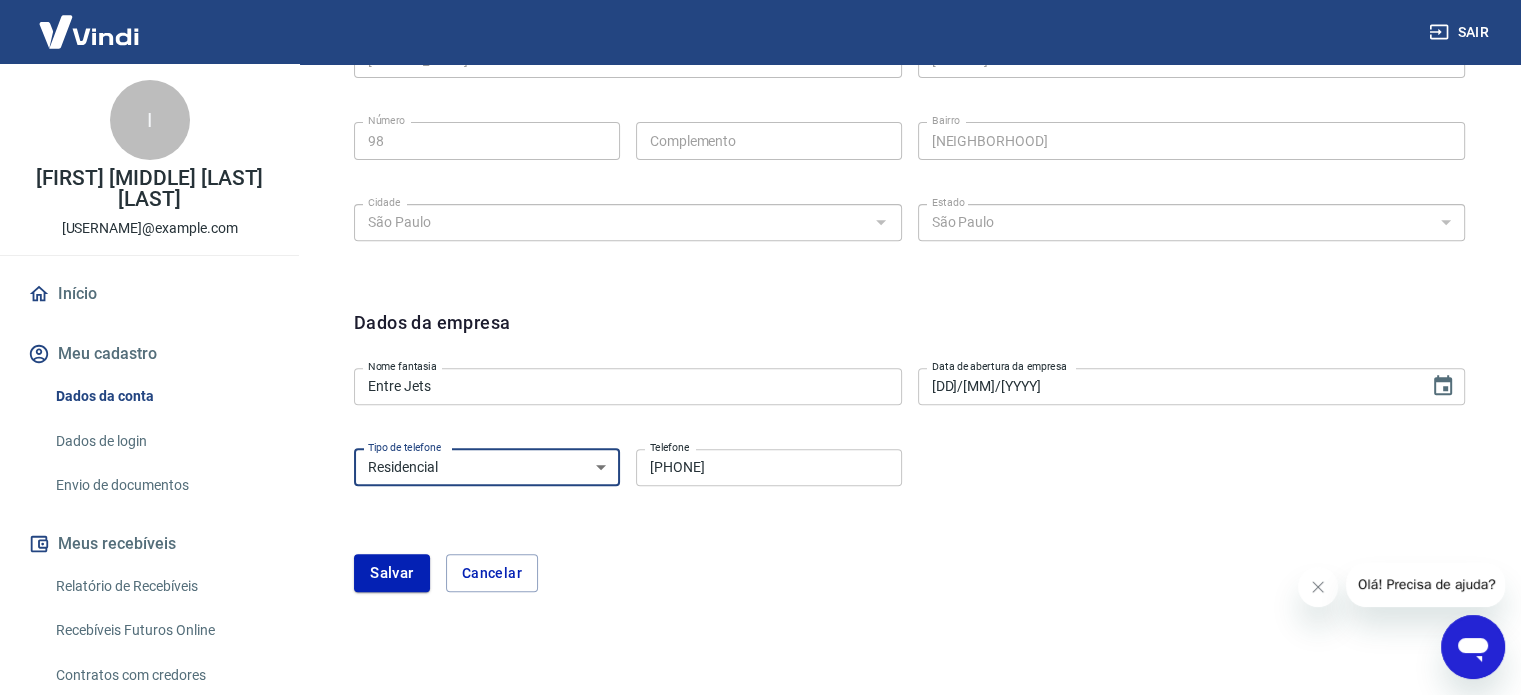 select on "business" 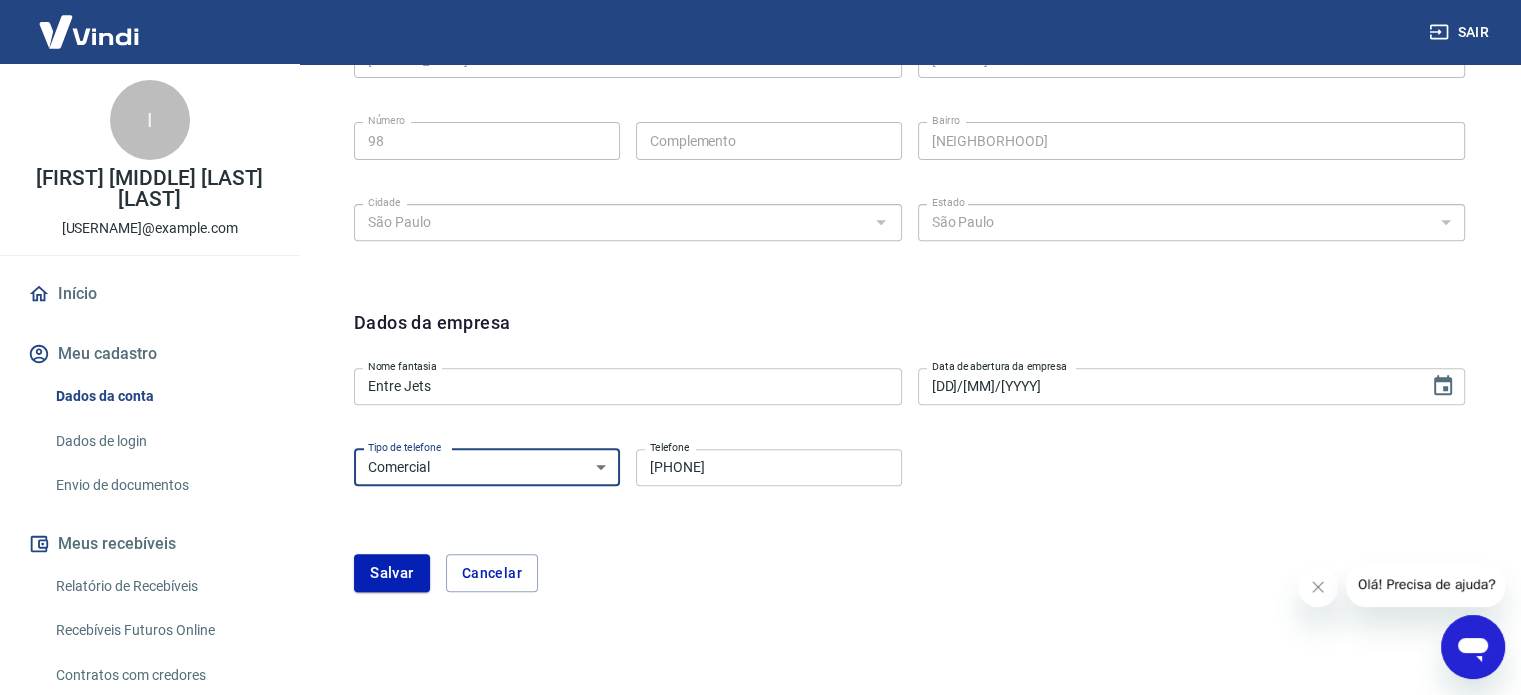 click on "Residencial Comercial" at bounding box center (487, 467) 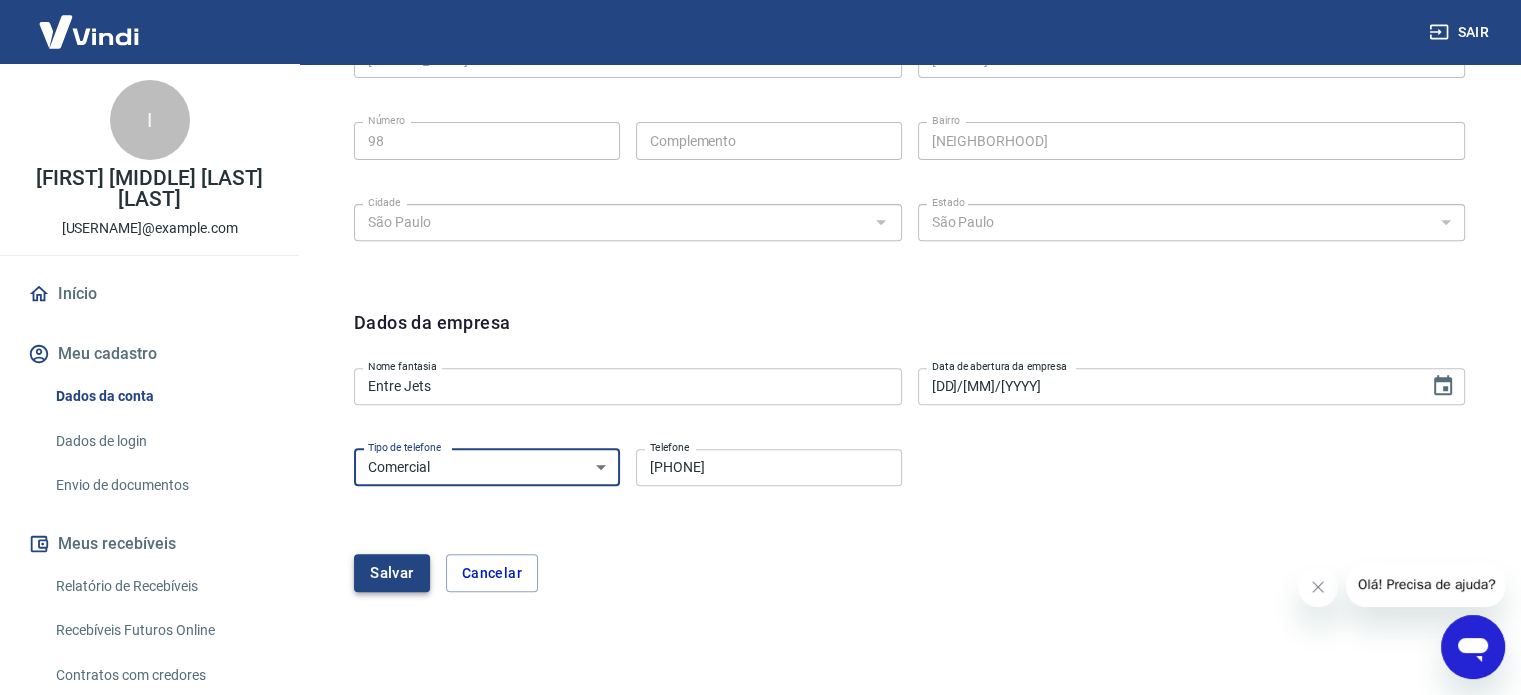 click on "Salvar" at bounding box center [392, 573] 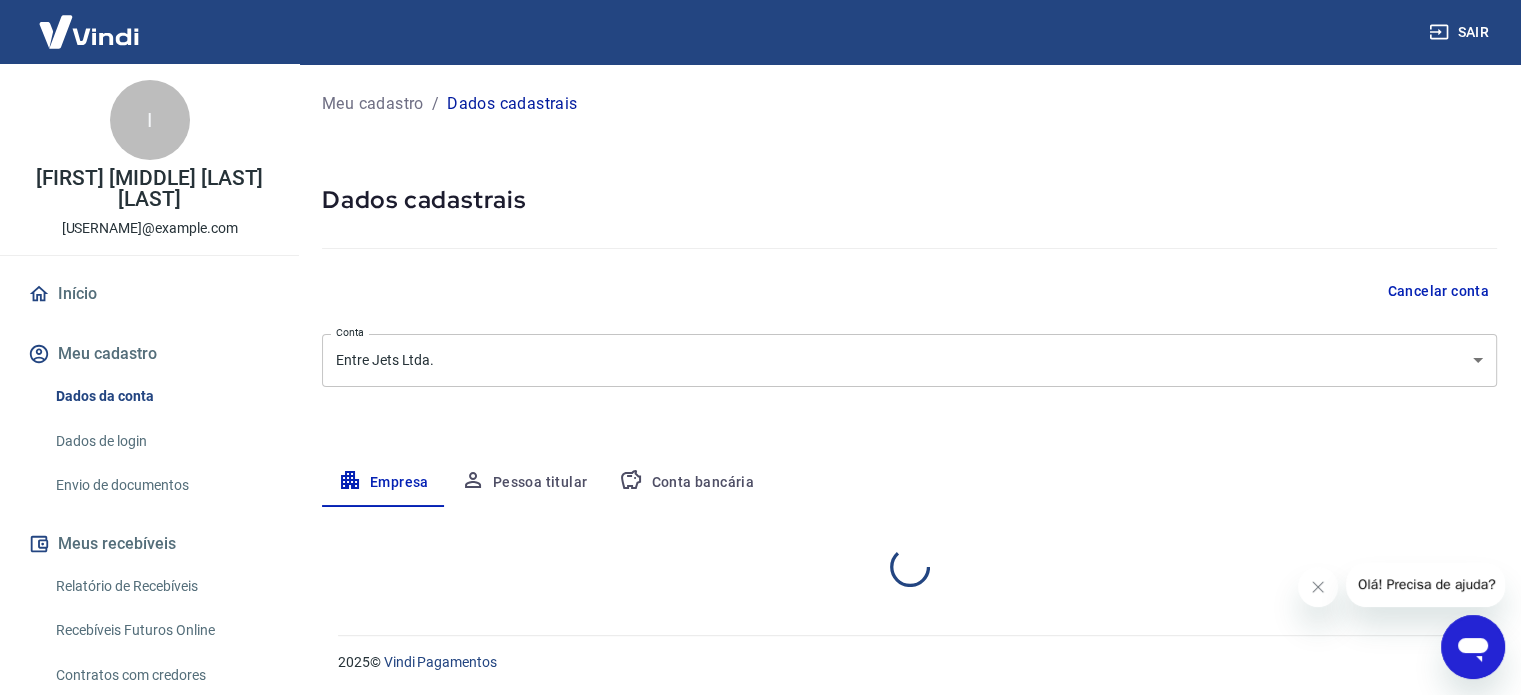 select on "SP" 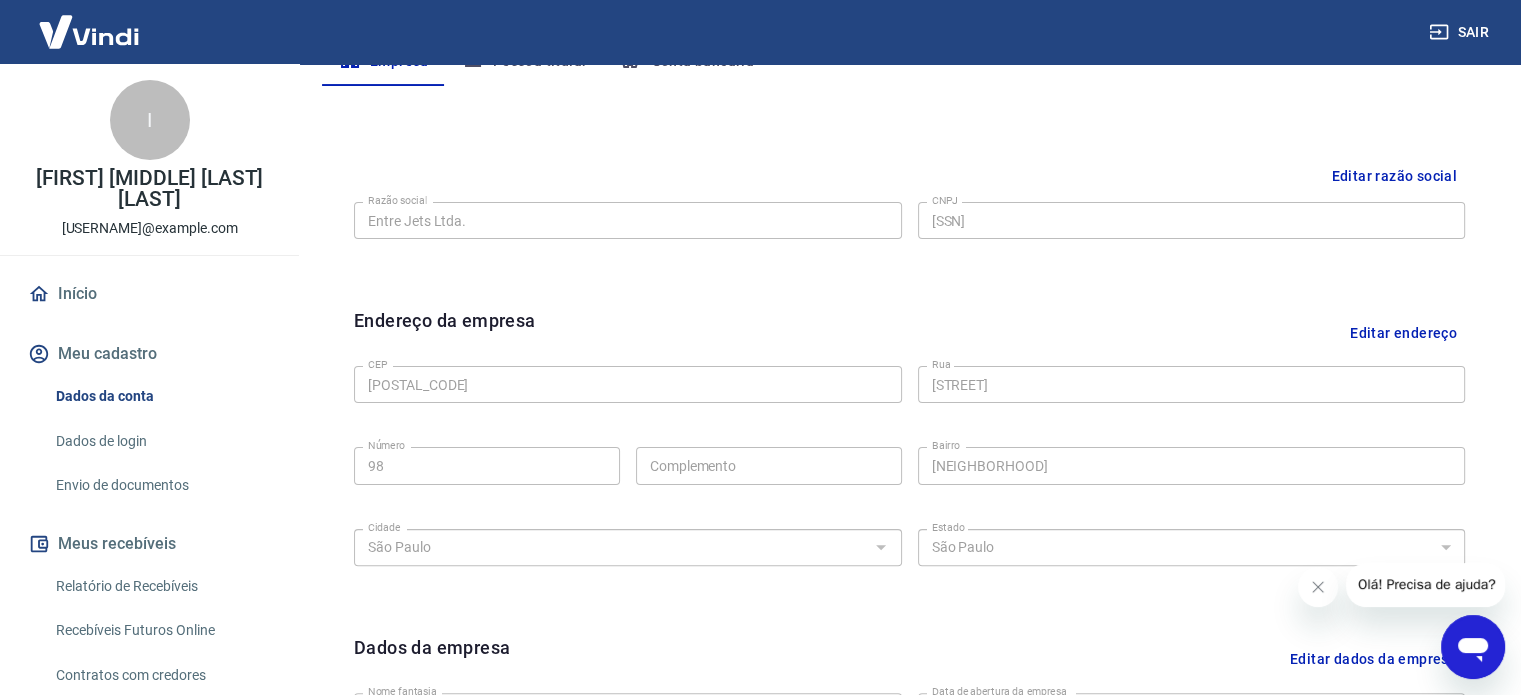scroll, scrollTop: 346, scrollLeft: 0, axis: vertical 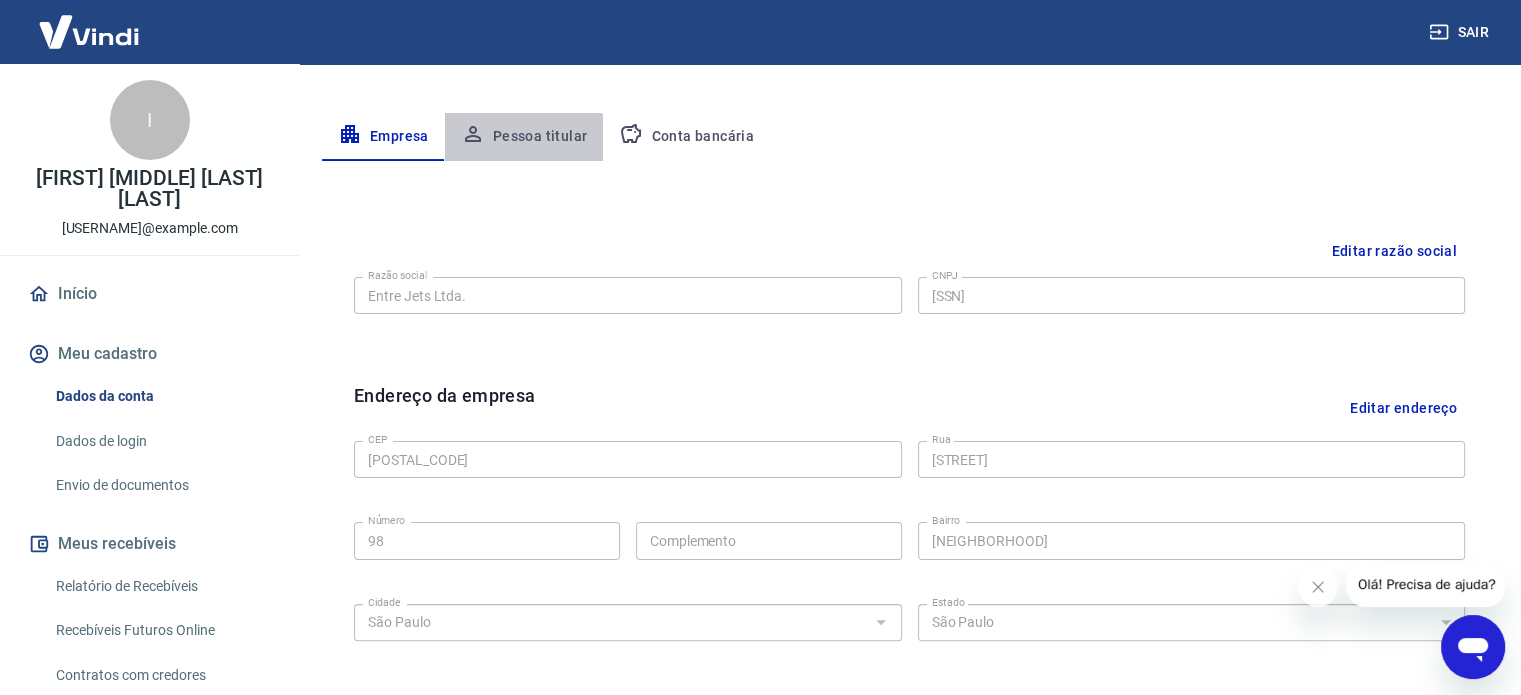 click on "Pessoa titular" at bounding box center (524, 137) 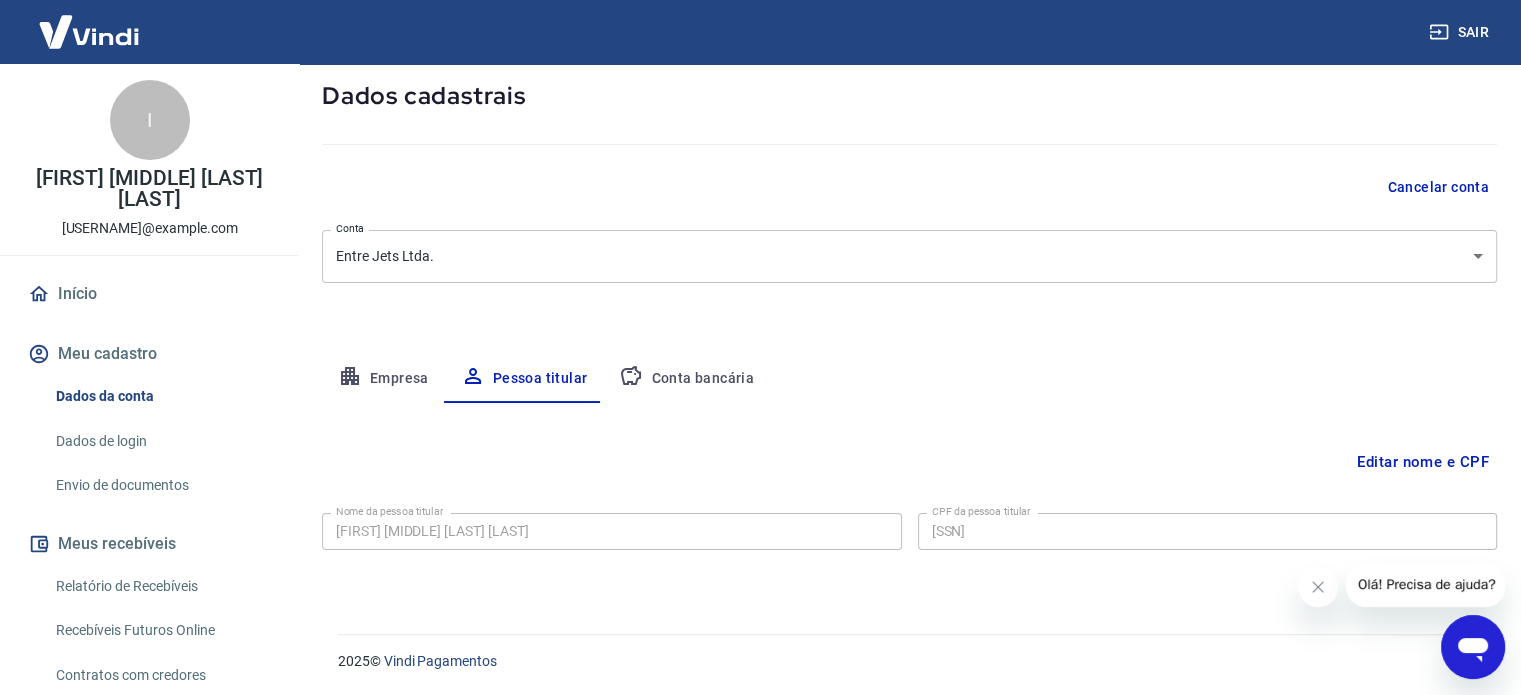 click on "Conta bancária" at bounding box center [686, 379] 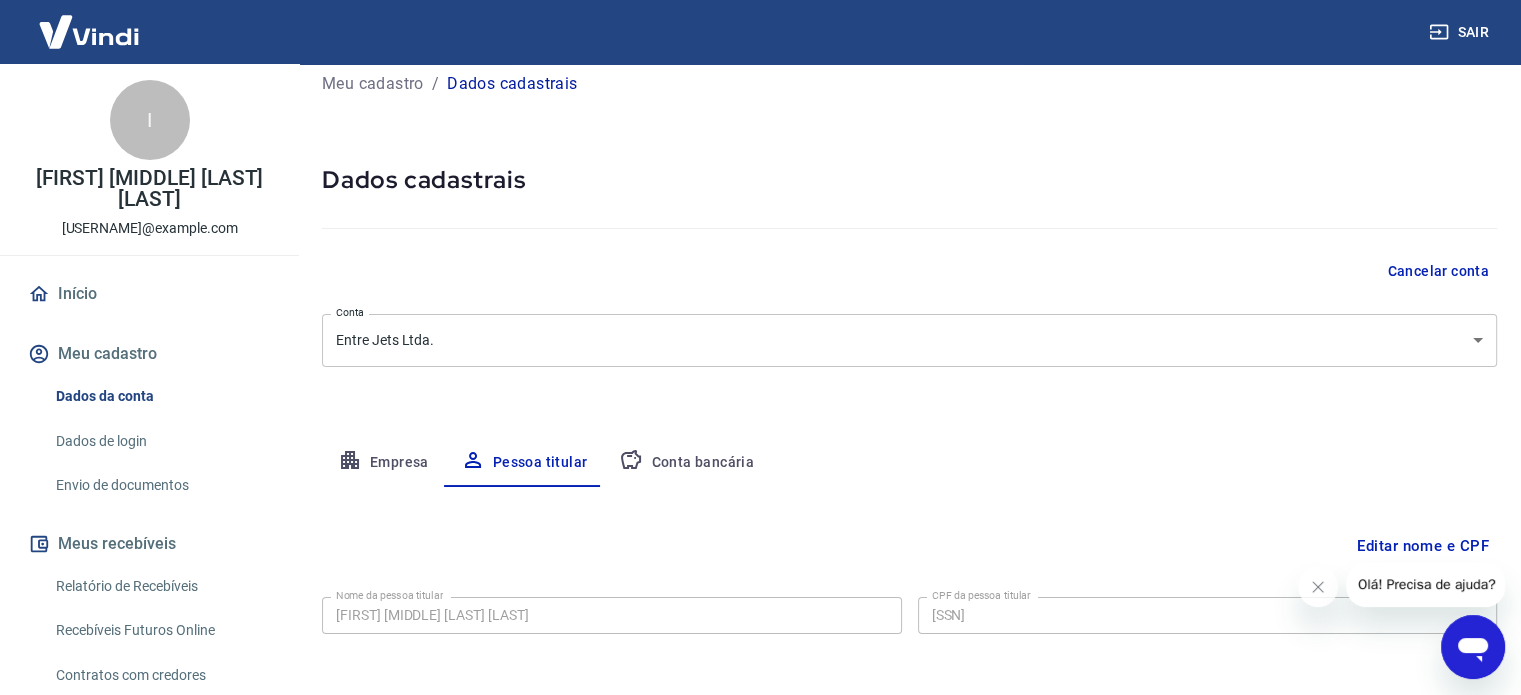select on "1" 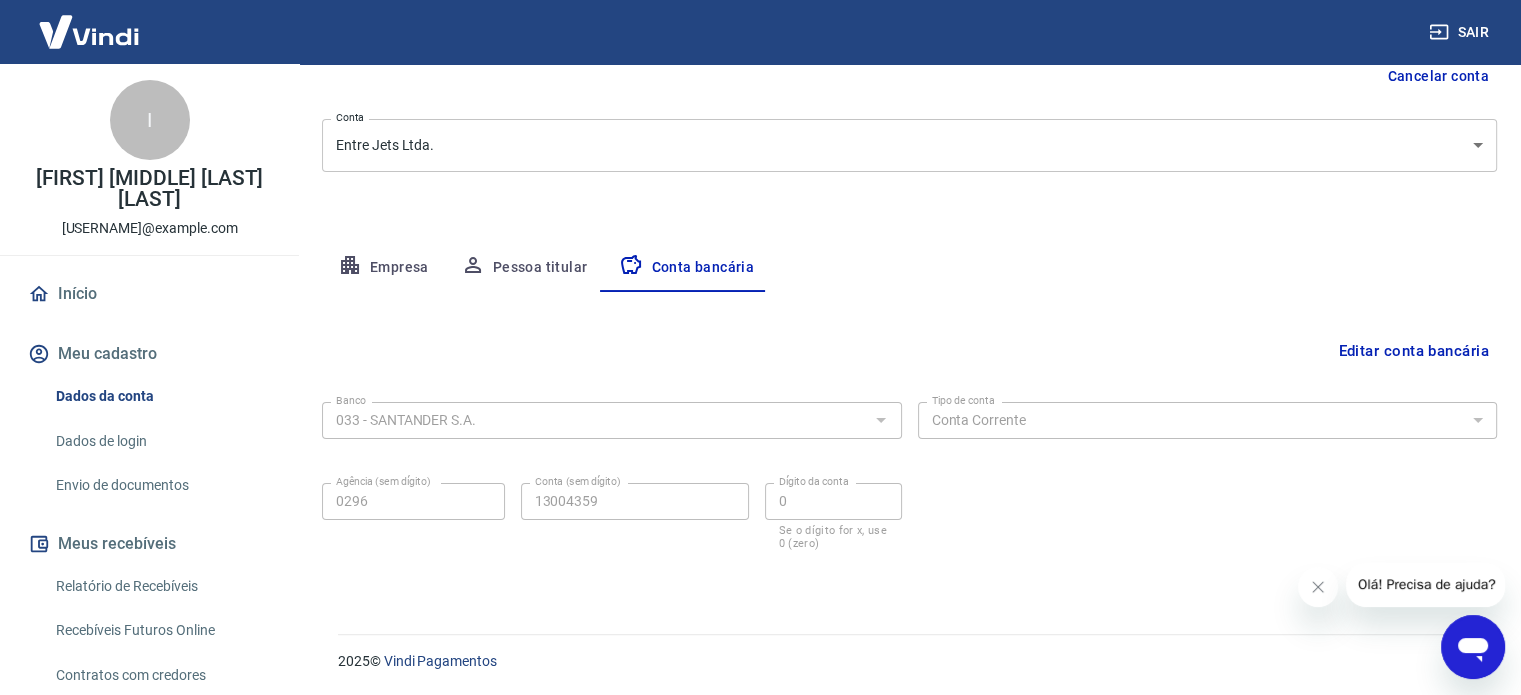 scroll, scrollTop: 0, scrollLeft: 0, axis: both 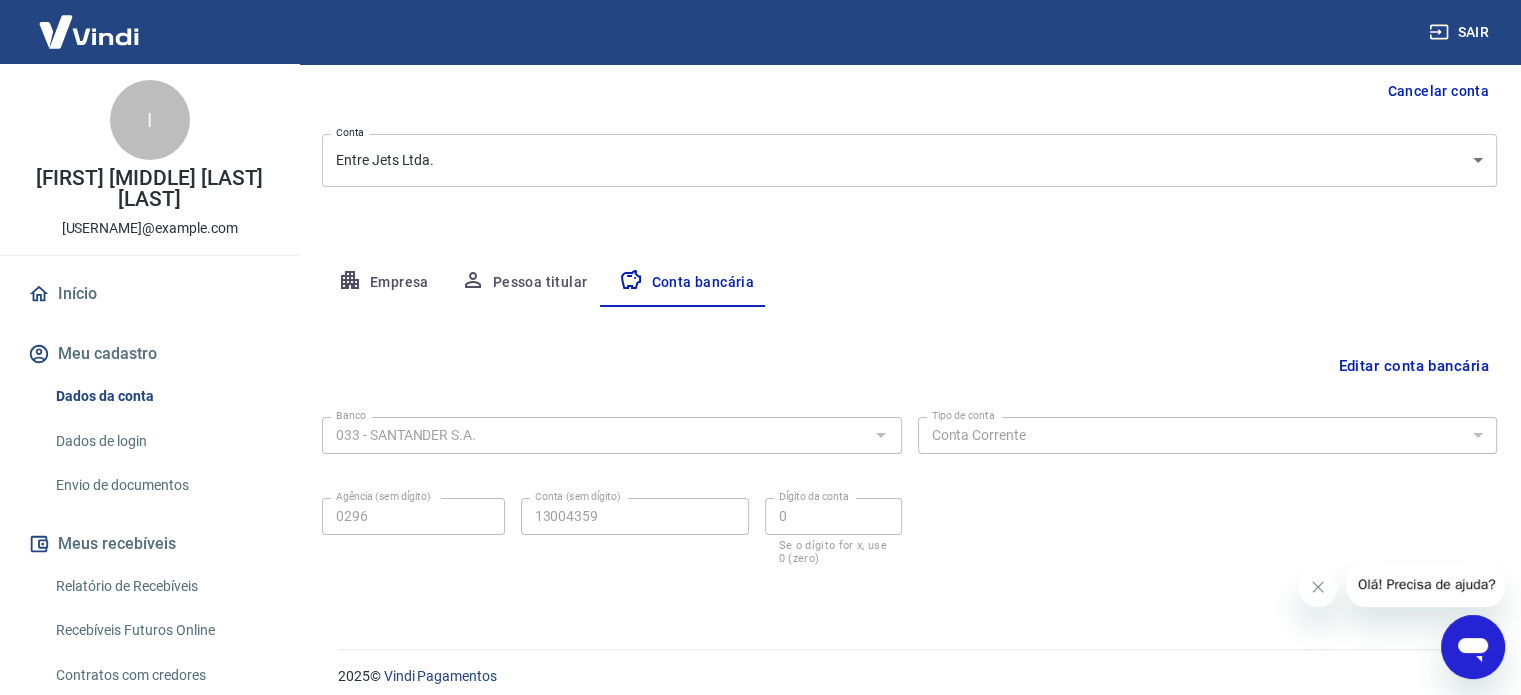 click on "Meu cadastro" at bounding box center (149, 354) 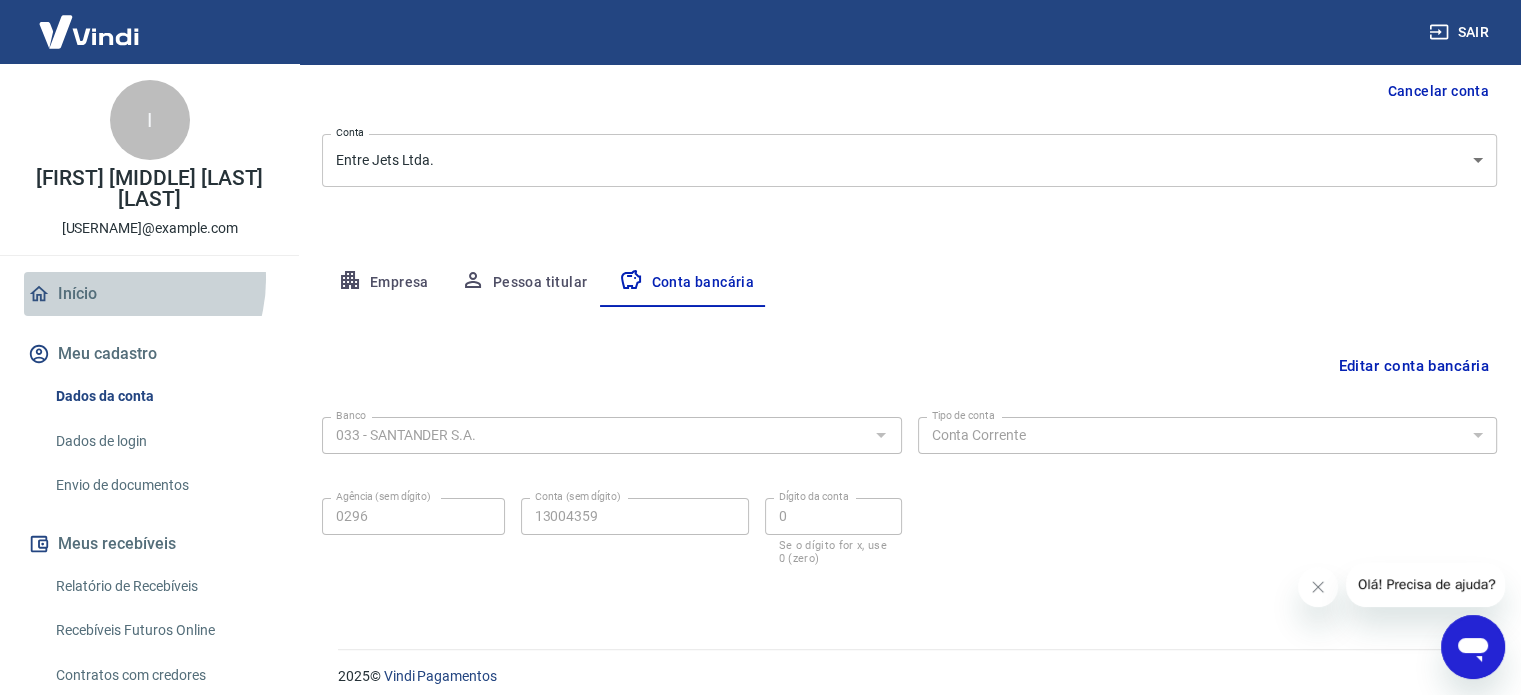 click on "Início" at bounding box center [149, 294] 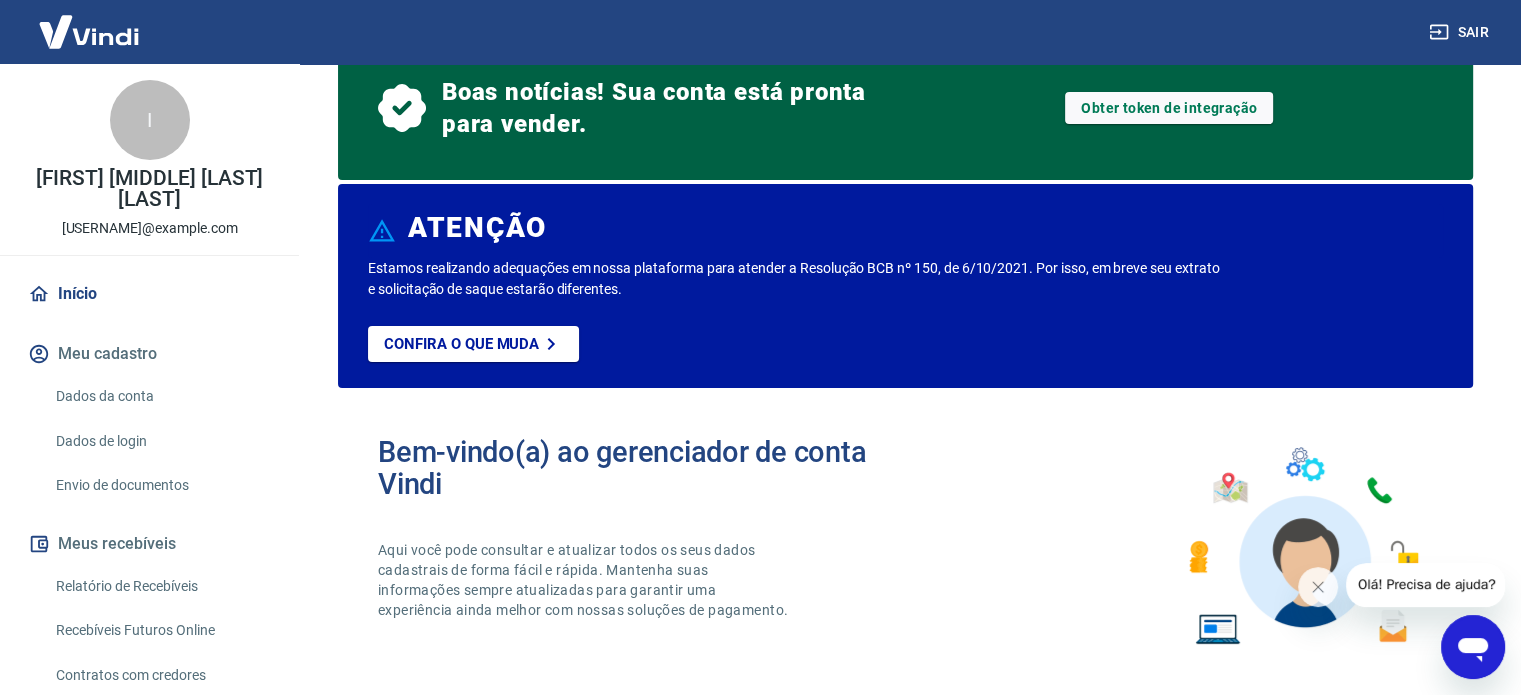 scroll, scrollTop: 0, scrollLeft: 0, axis: both 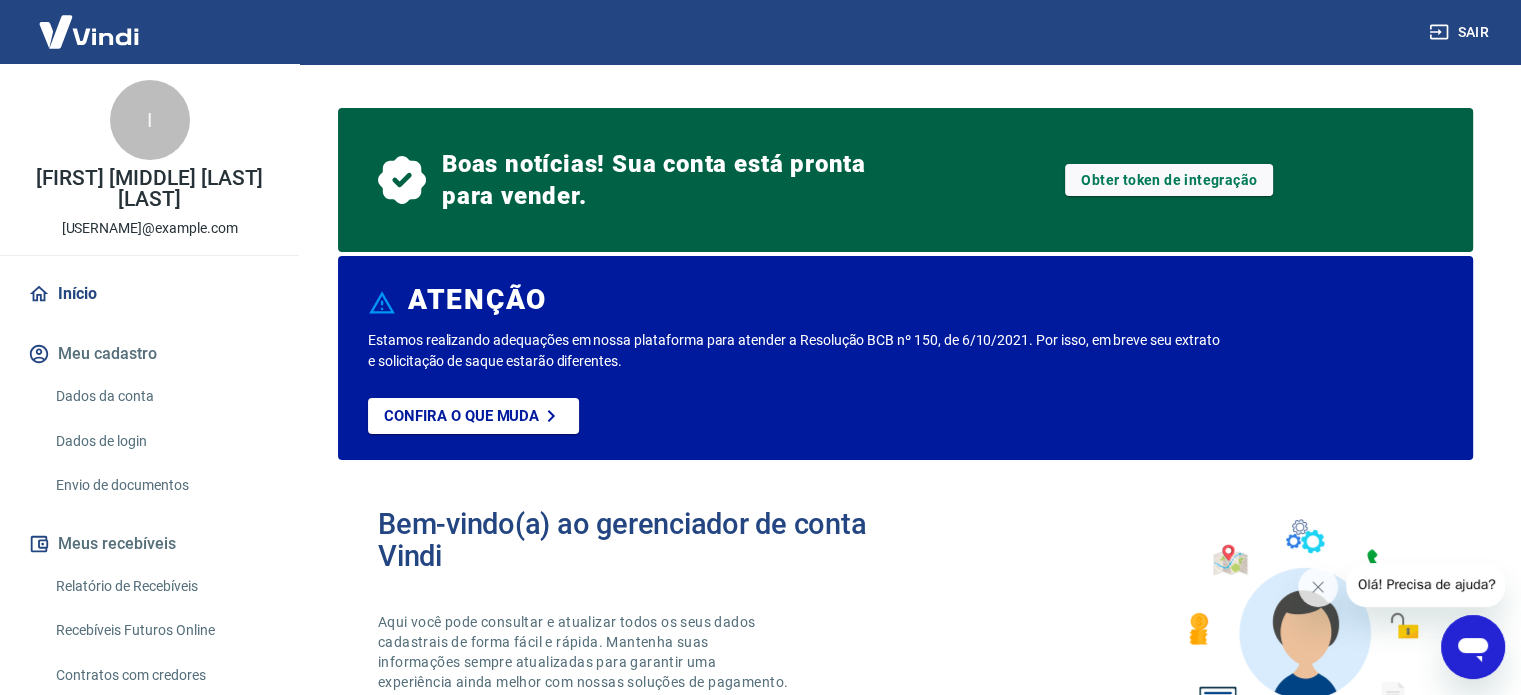 click on "Dados da conta" at bounding box center [161, 396] 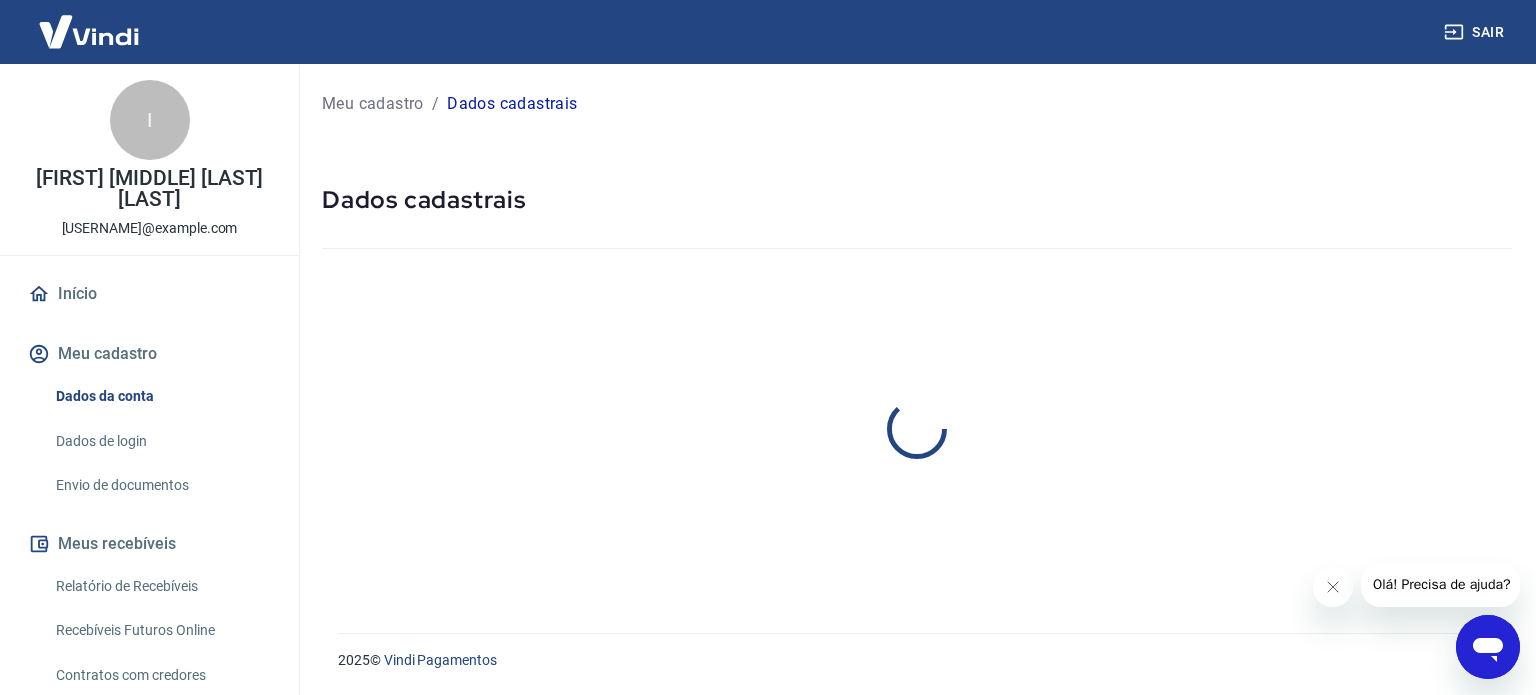 select on "SP" 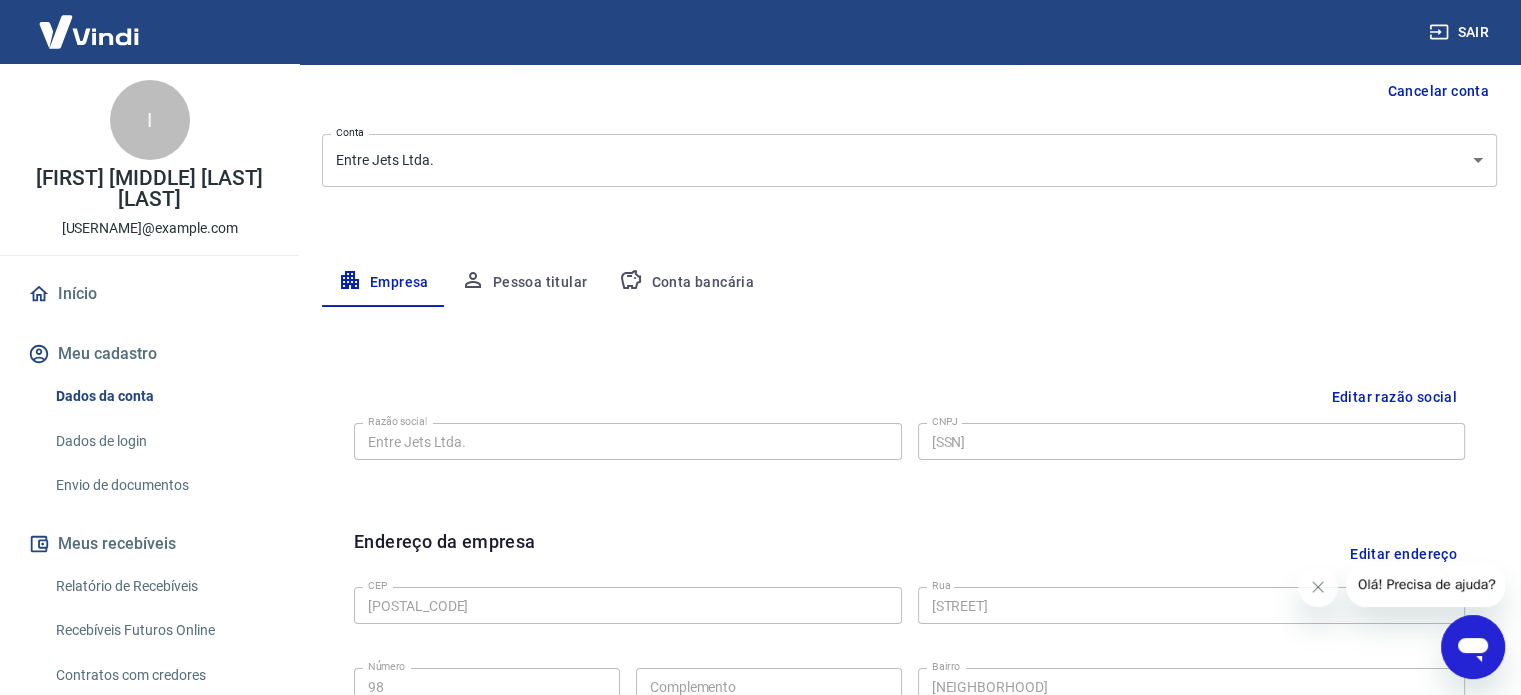 scroll, scrollTop: 0, scrollLeft: 0, axis: both 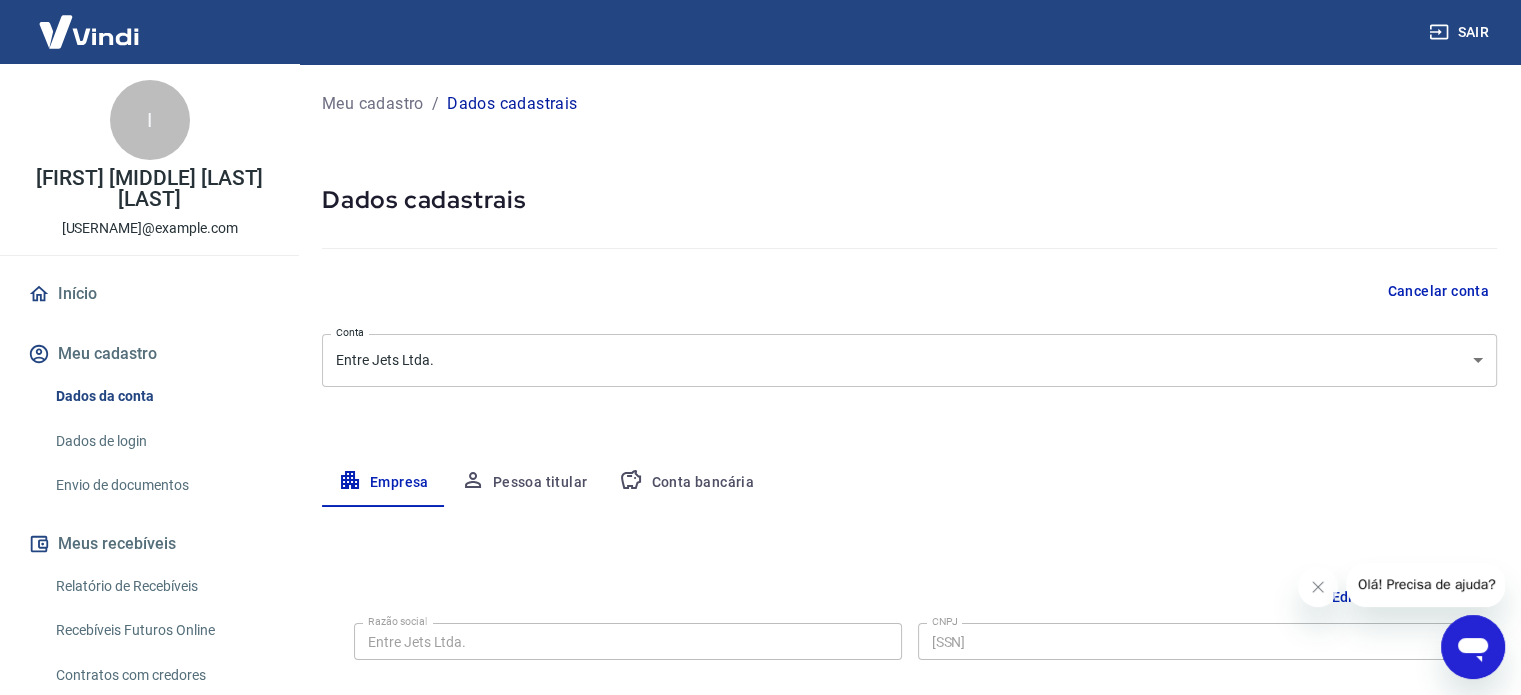 click on "Início" at bounding box center [149, 294] 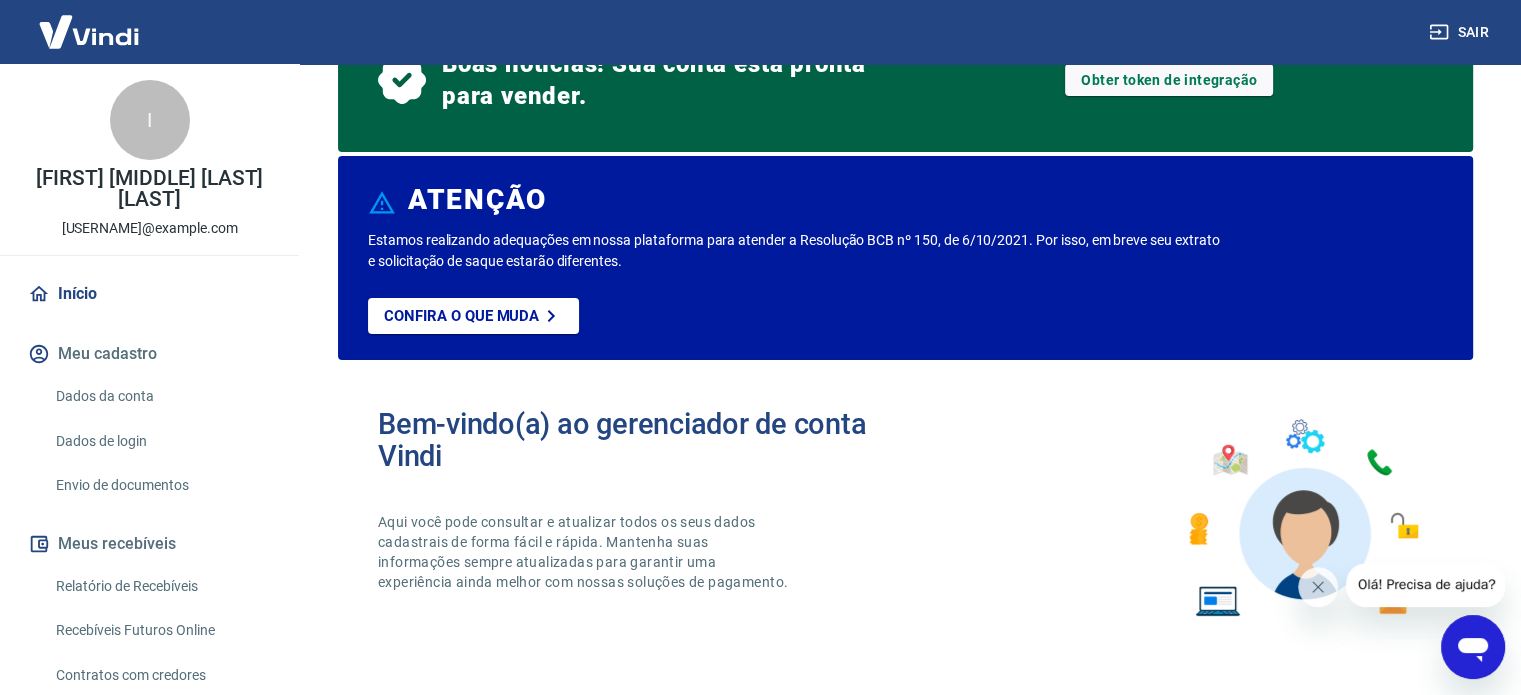 scroll, scrollTop: 0, scrollLeft: 0, axis: both 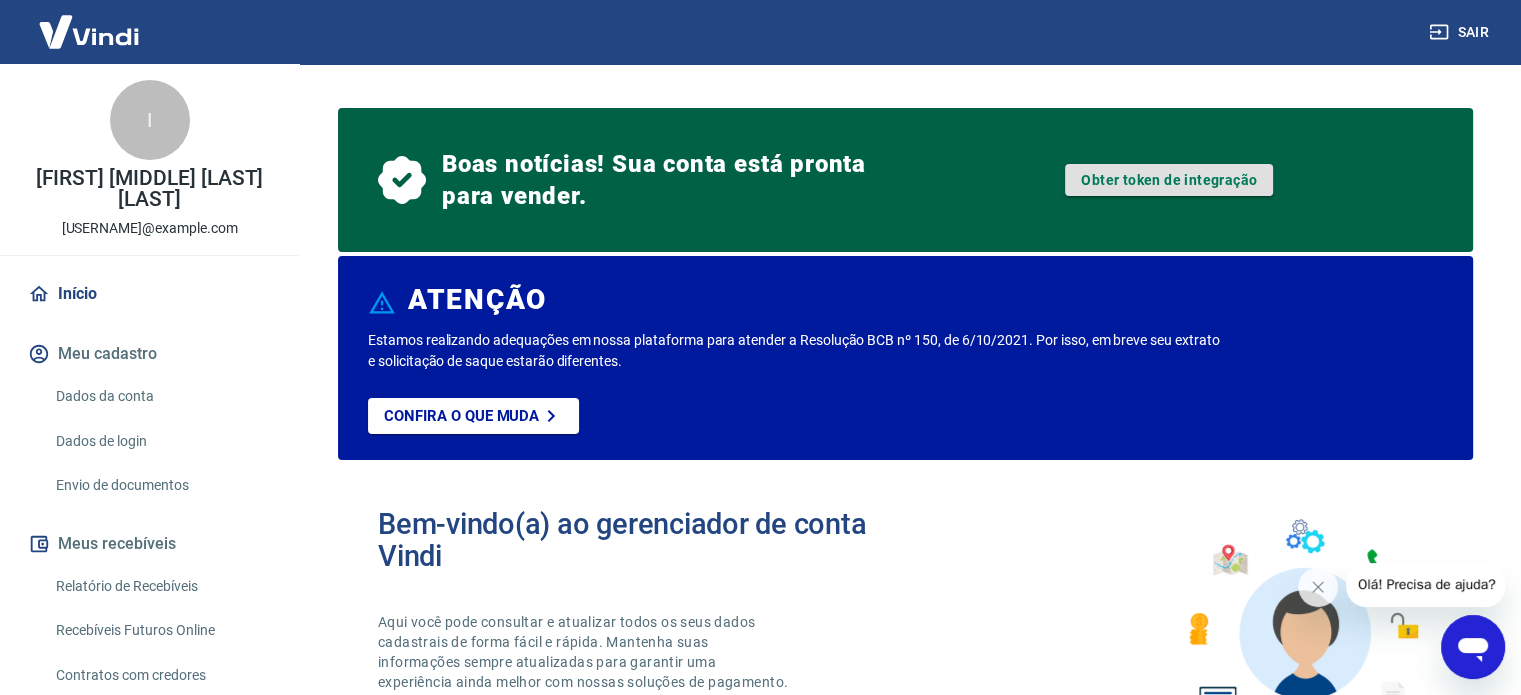 click on "Obter token de integração" at bounding box center (1169, 180) 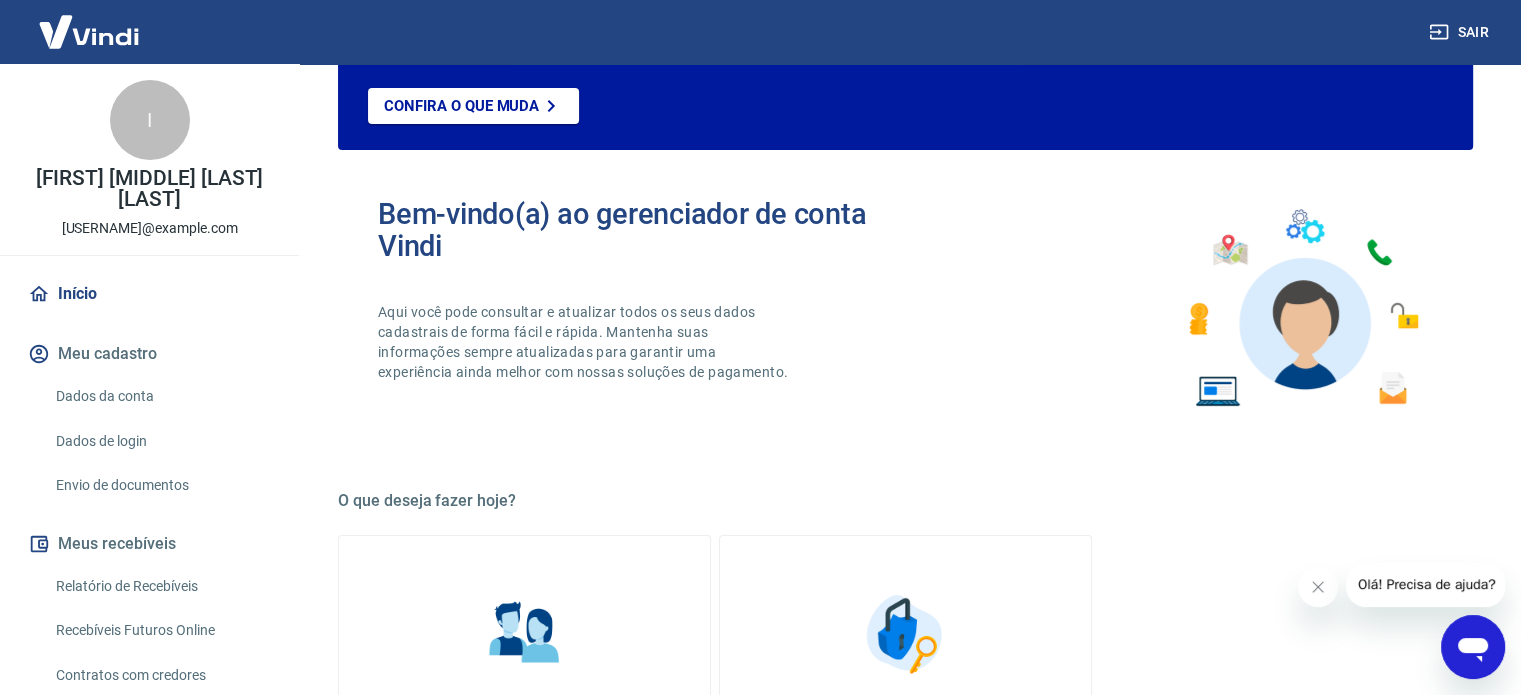 scroll, scrollTop: 0, scrollLeft: 0, axis: both 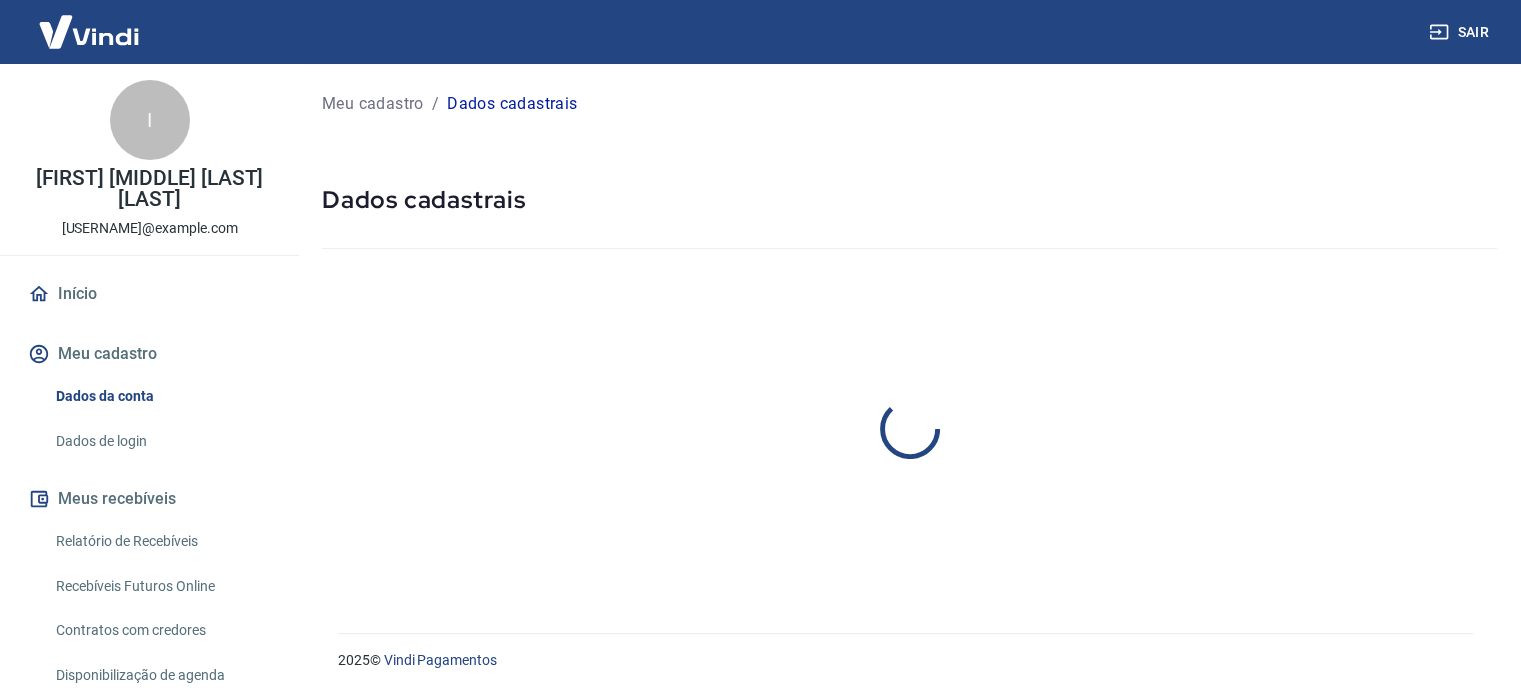 select on "SP" 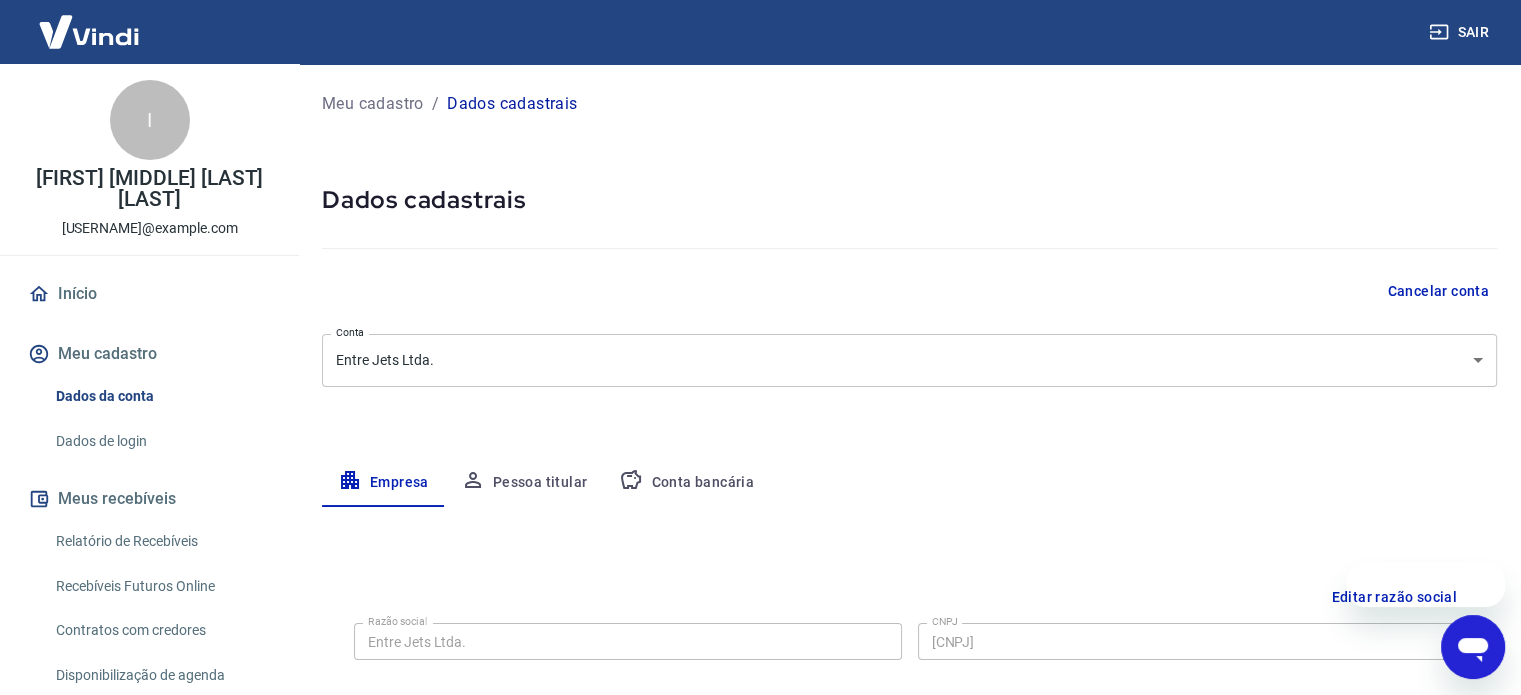 scroll, scrollTop: 0, scrollLeft: 0, axis: both 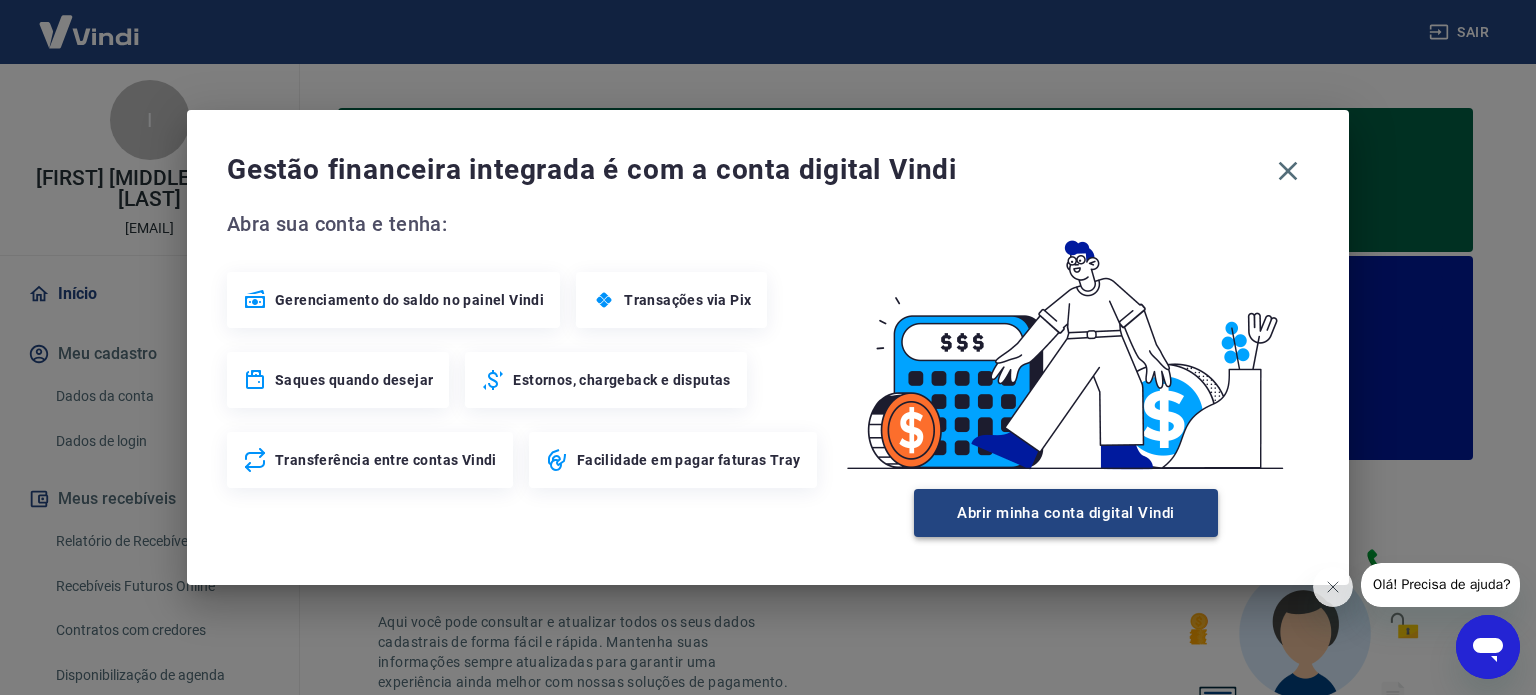click on "Abrir minha conta digital Vindi" at bounding box center (1066, 513) 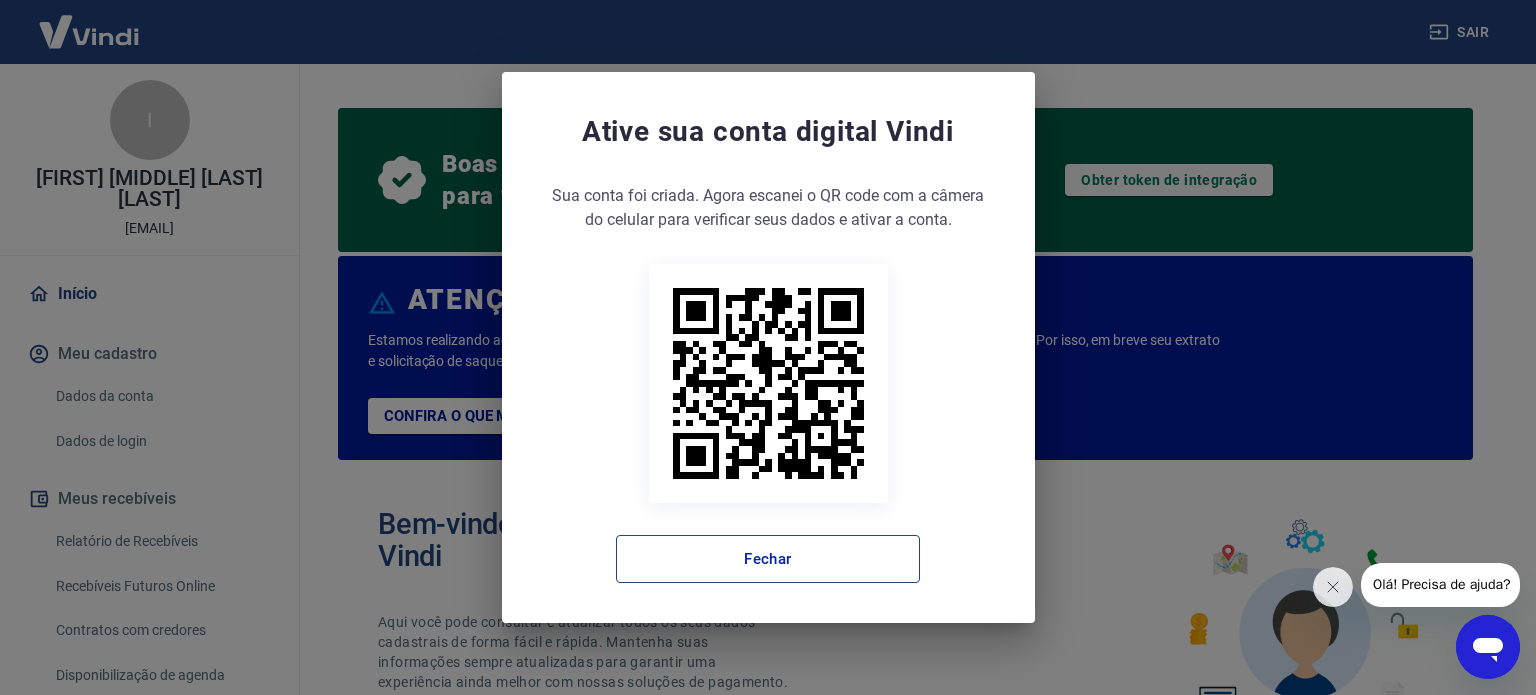 click on "Fechar" at bounding box center (768, 559) 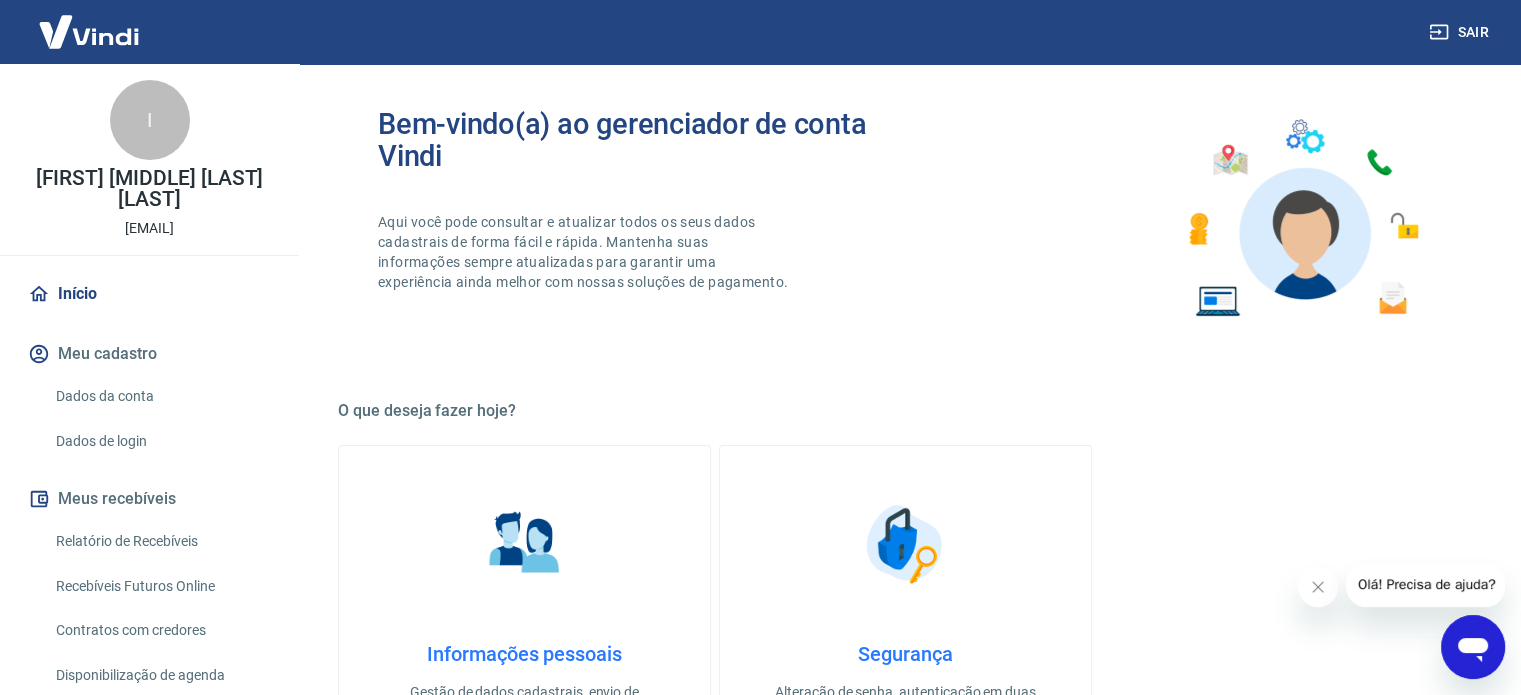 scroll, scrollTop: 0, scrollLeft: 0, axis: both 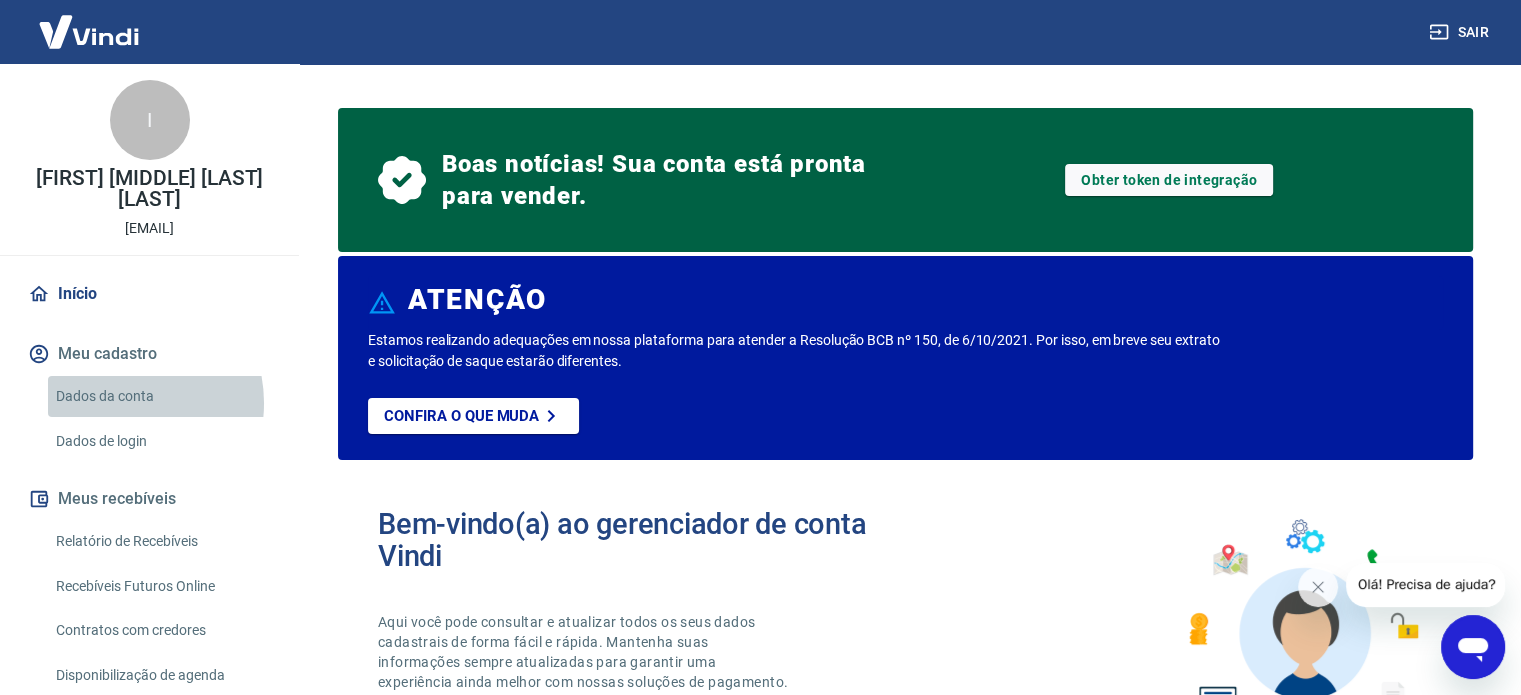 click on "Dados da conta" at bounding box center (161, 396) 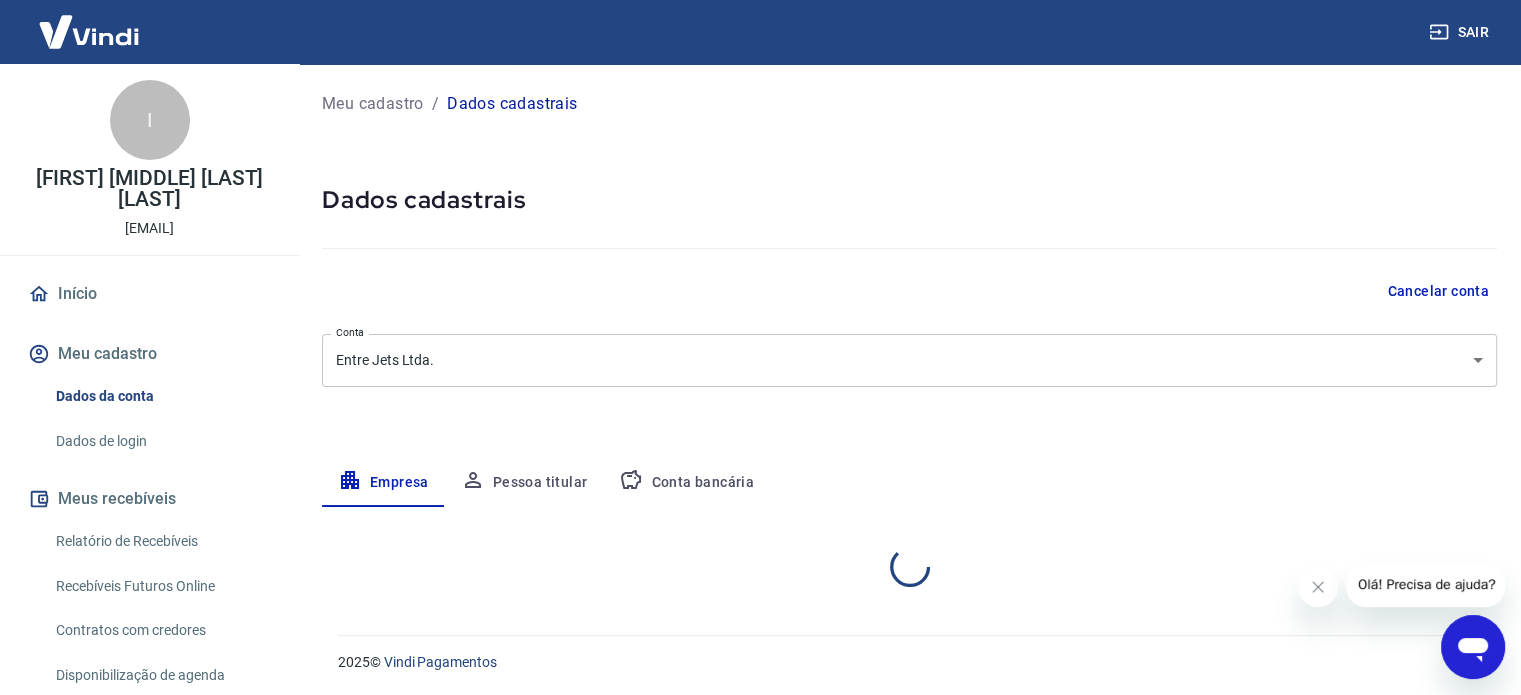 select on "SP" 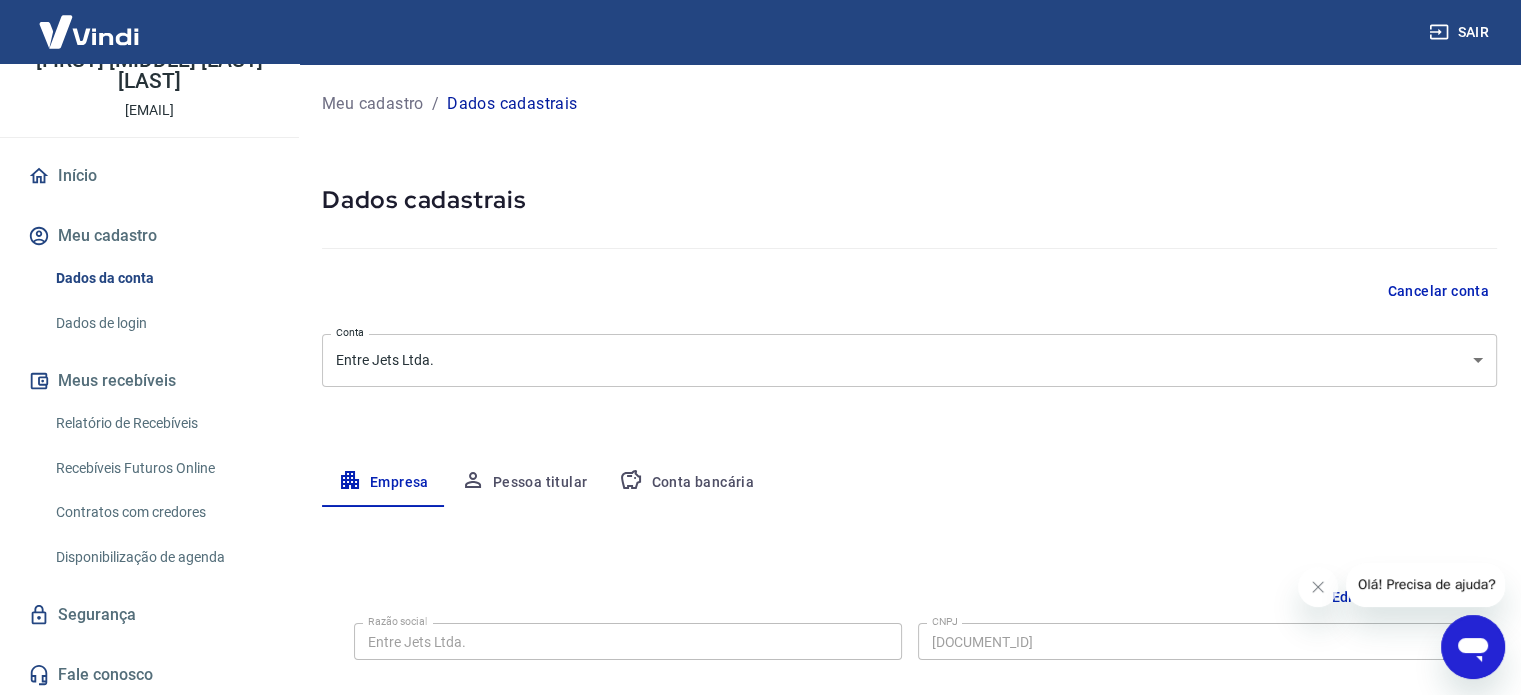 scroll, scrollTop: 120, scrollLeft: 0, axis: vertical 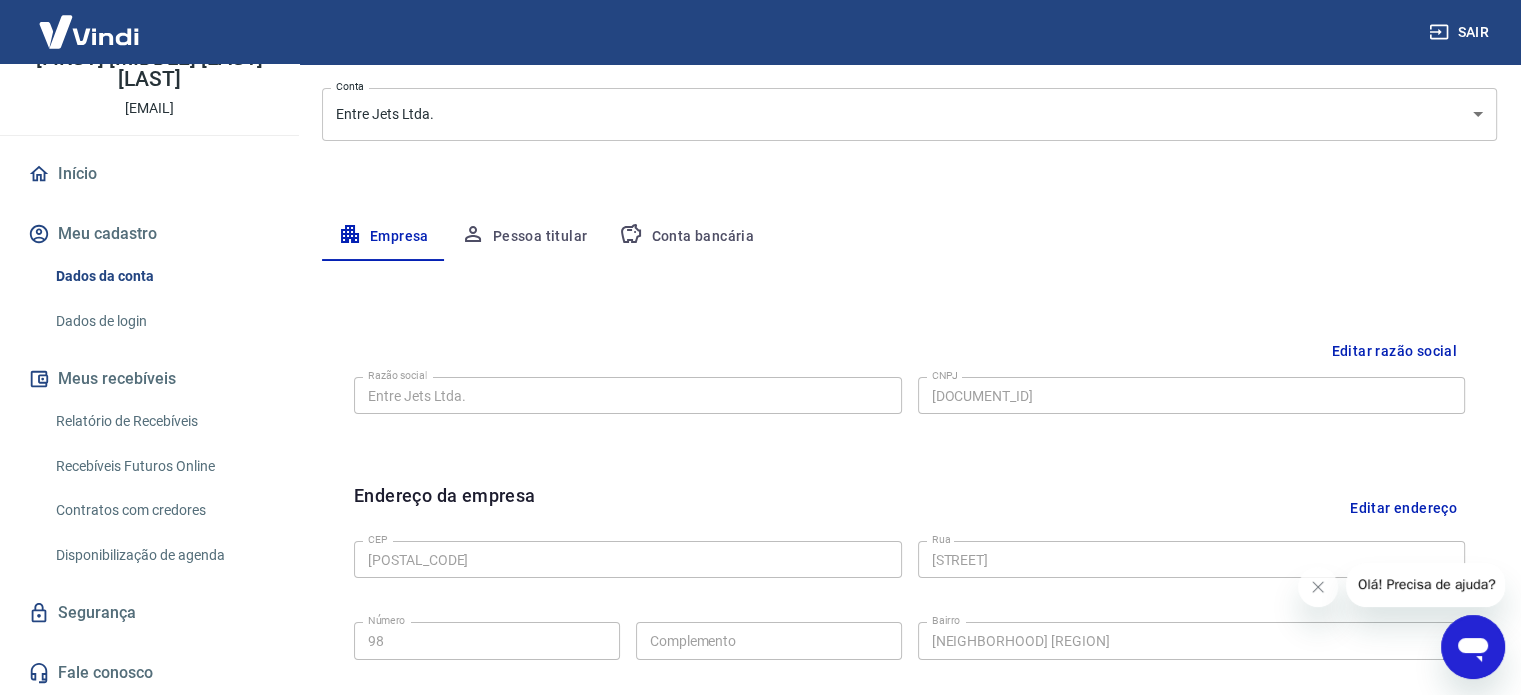 click on "Conta bancária" at bounding box center [686, 237] 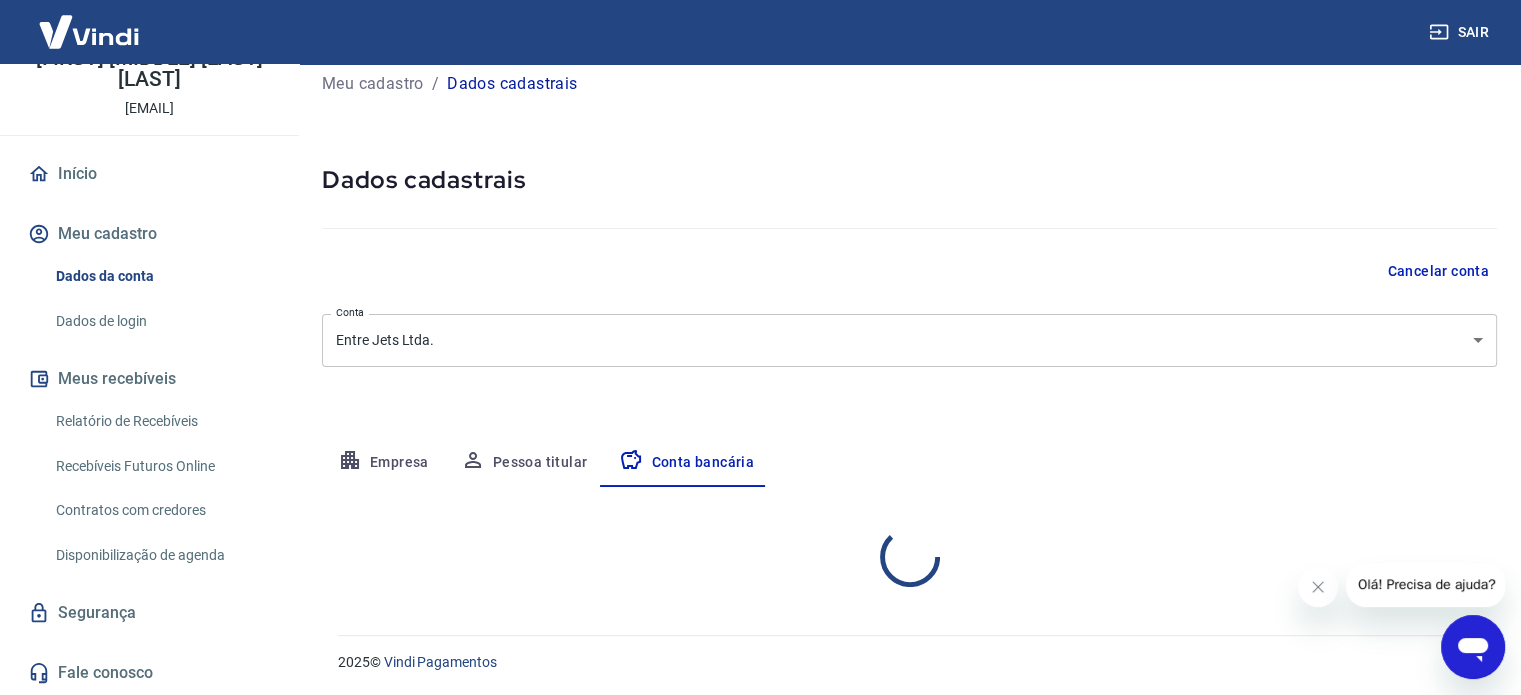 select on "1" 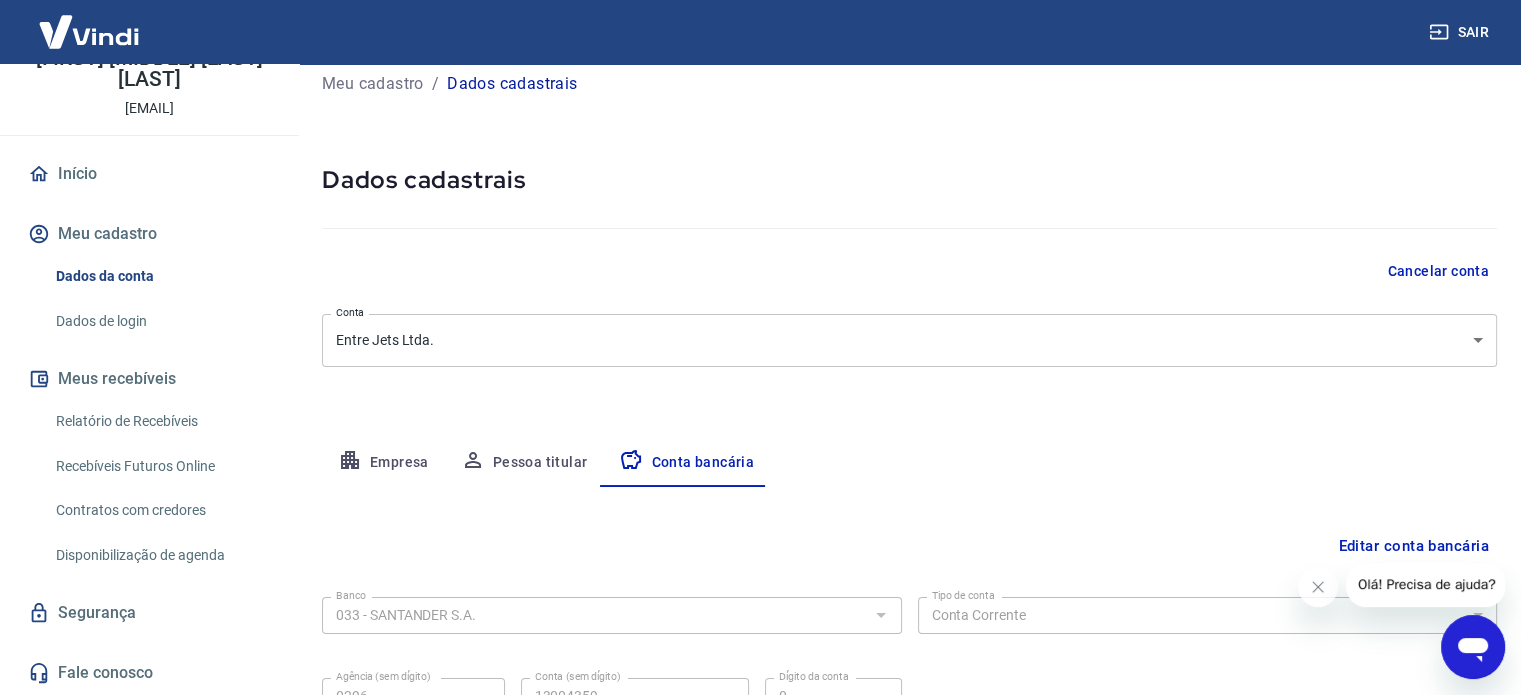 scroll, scrollTop: 215, scrollLeft: 0, axis: vertical 